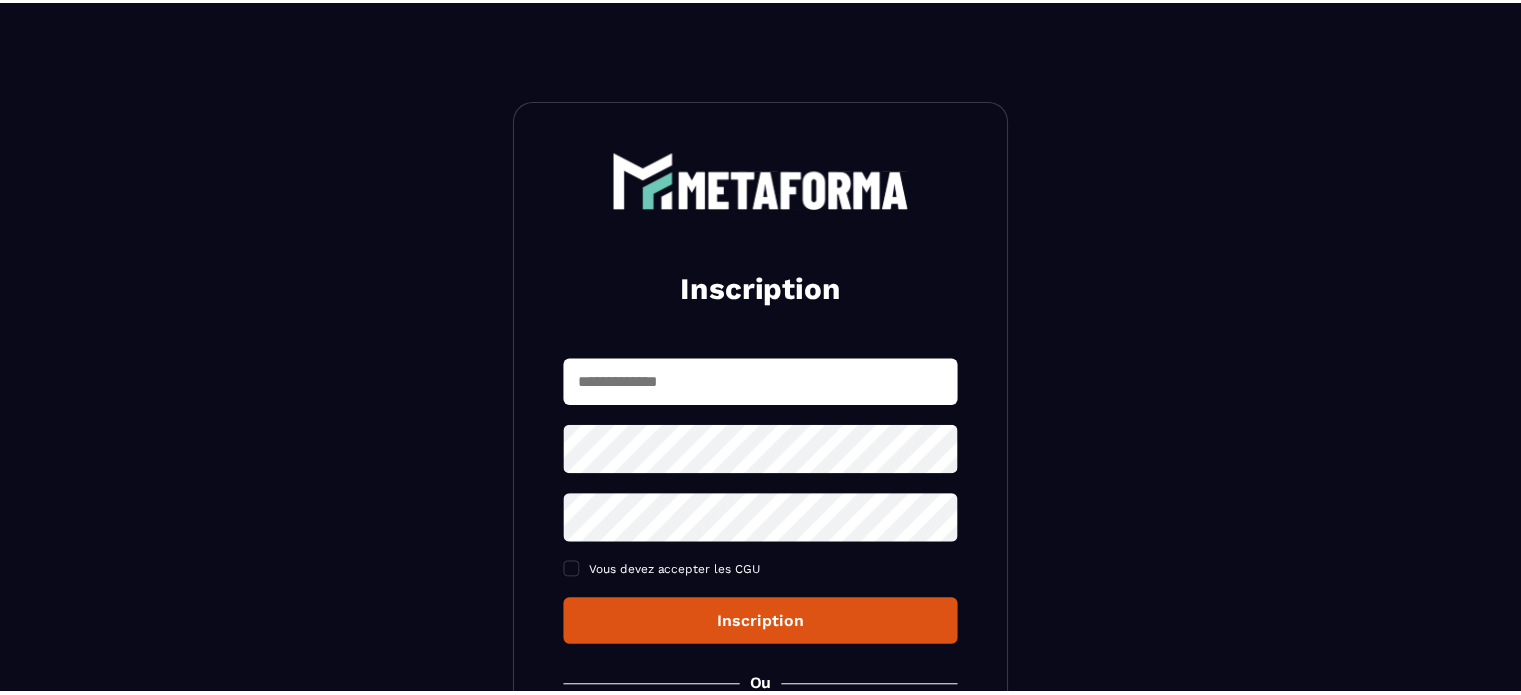 scroll, scrollTop: 0, scrollLeft: 0, axis: both 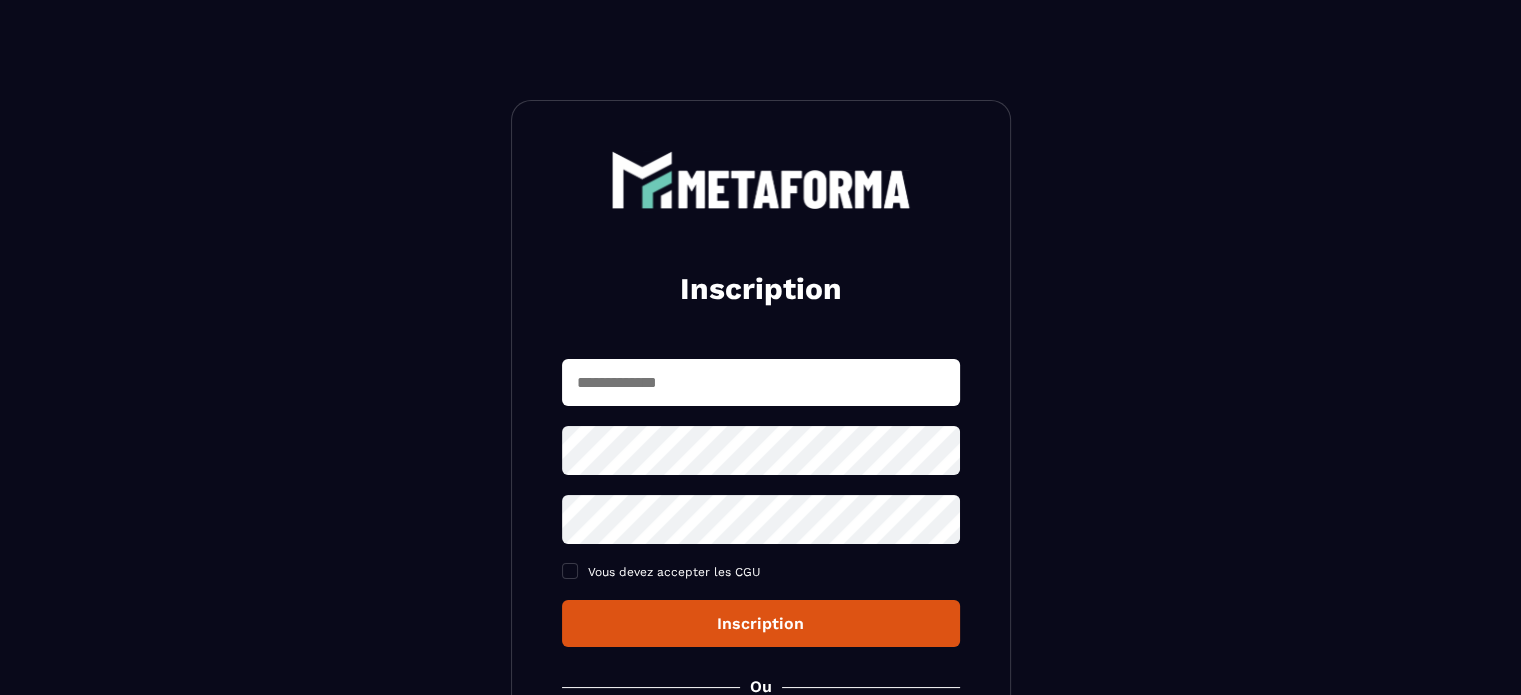 click at bounding box center (761, 382) 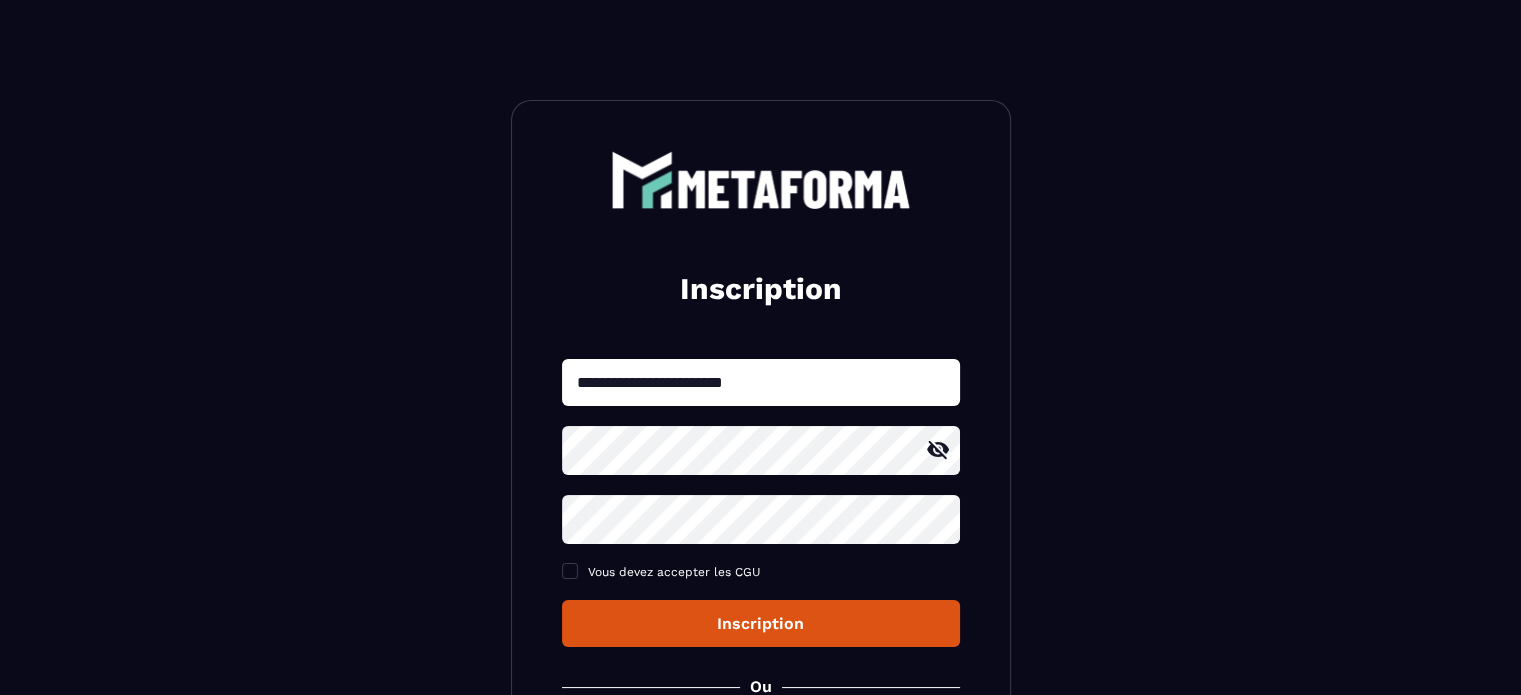 click 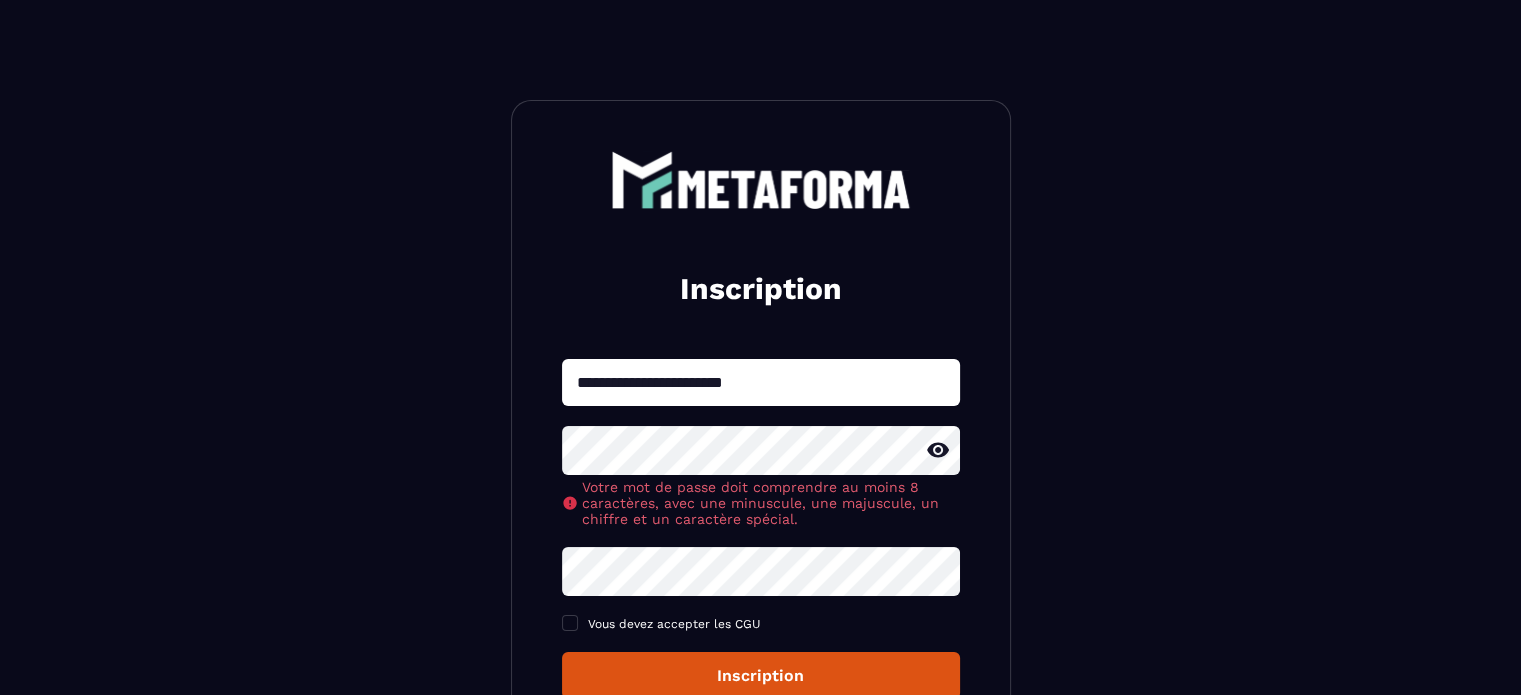 click on "**********" at bounding box center [761, 510] 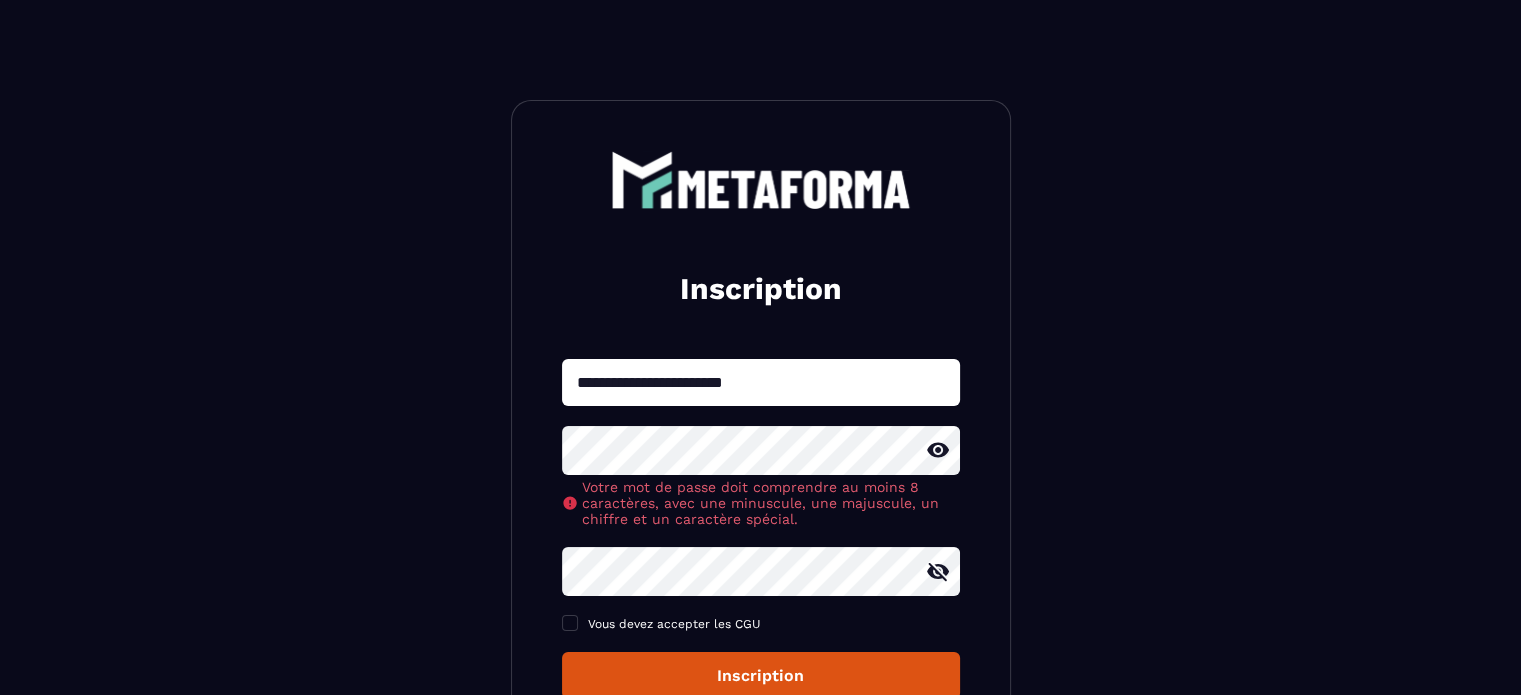 click on "**********" at bounding box center (761, 510) 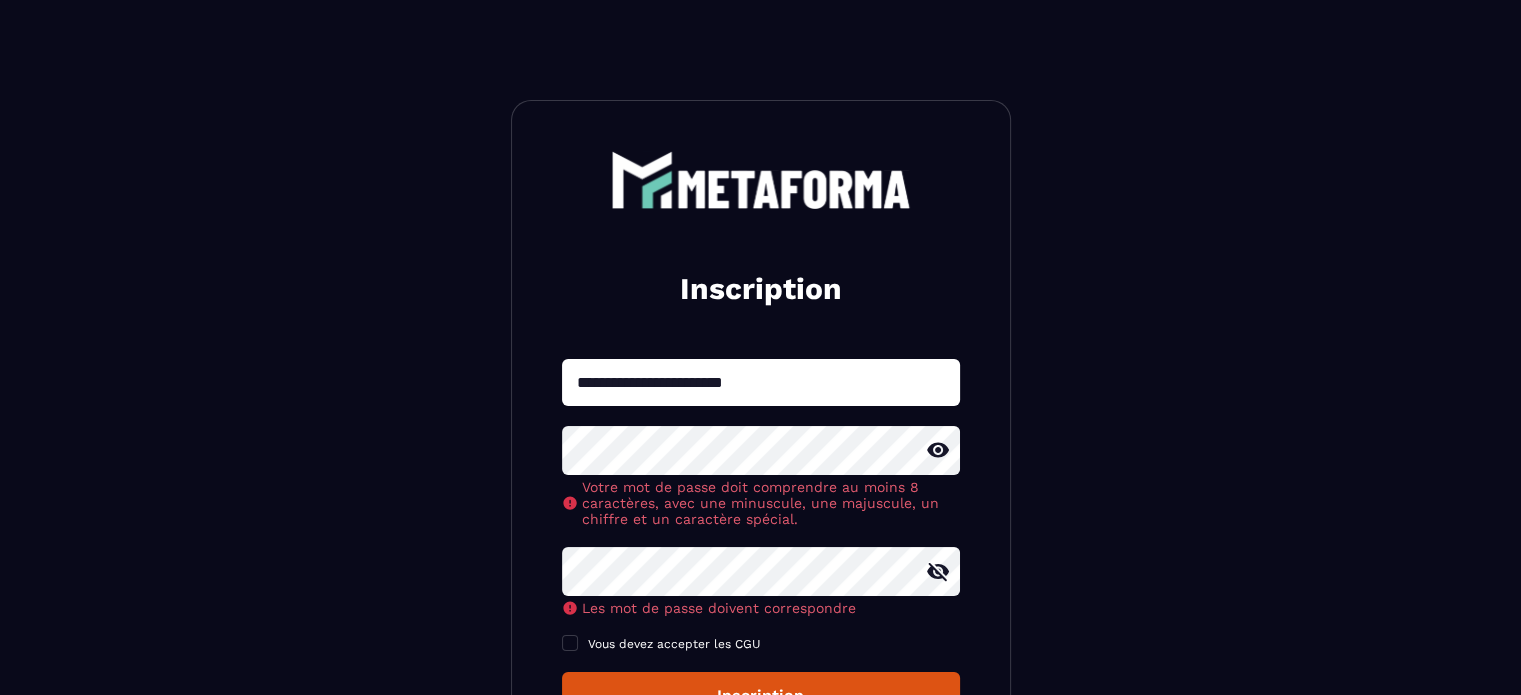 click 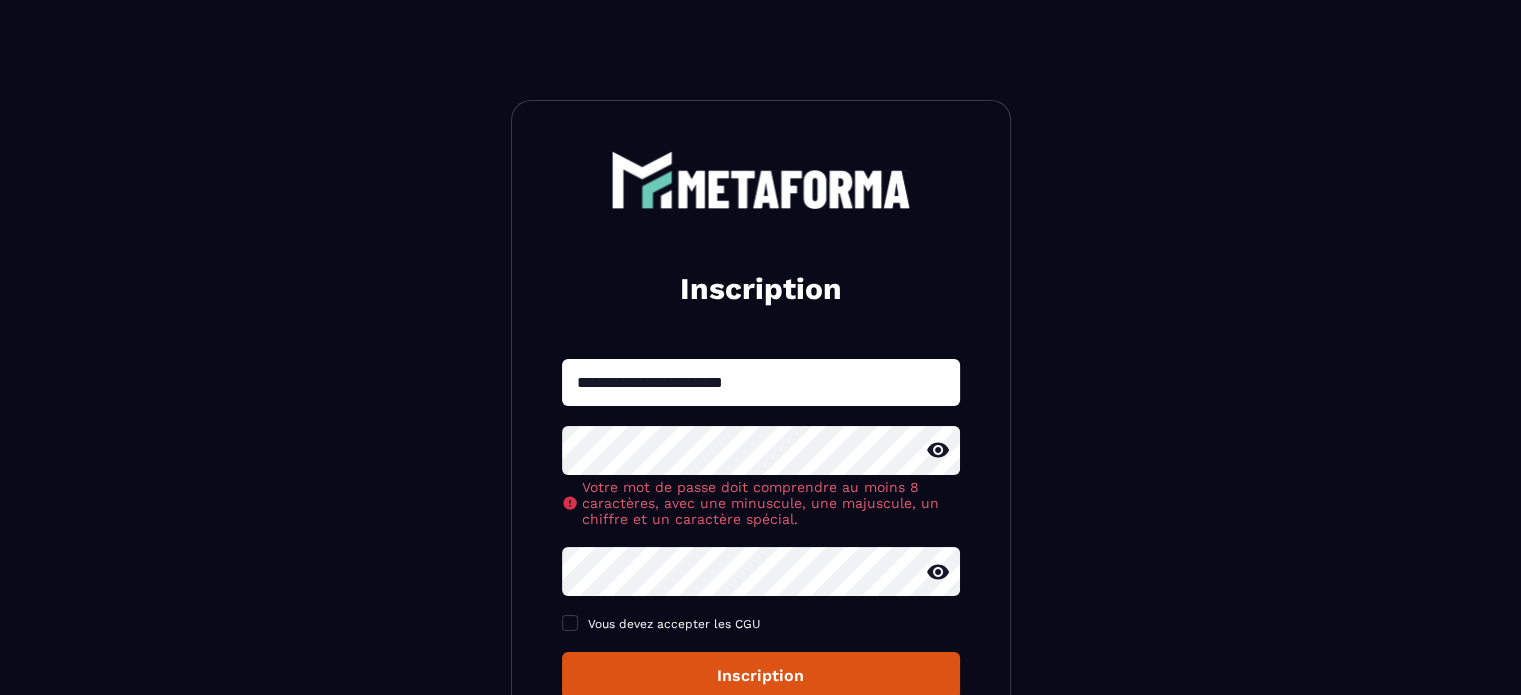 click on "**********" at bounding box center [760, 510] 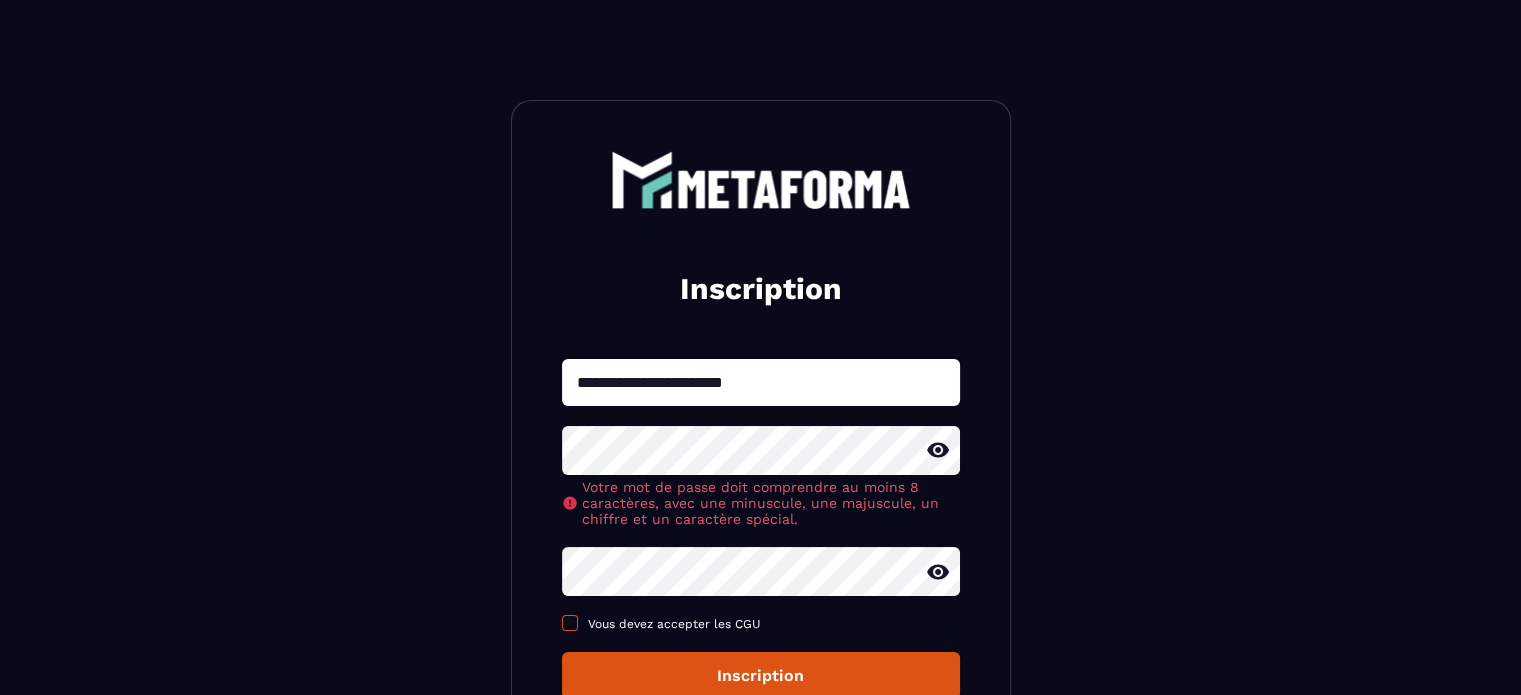 click on "Vous devez accepter les CGU" at bounding box center [674, 624] 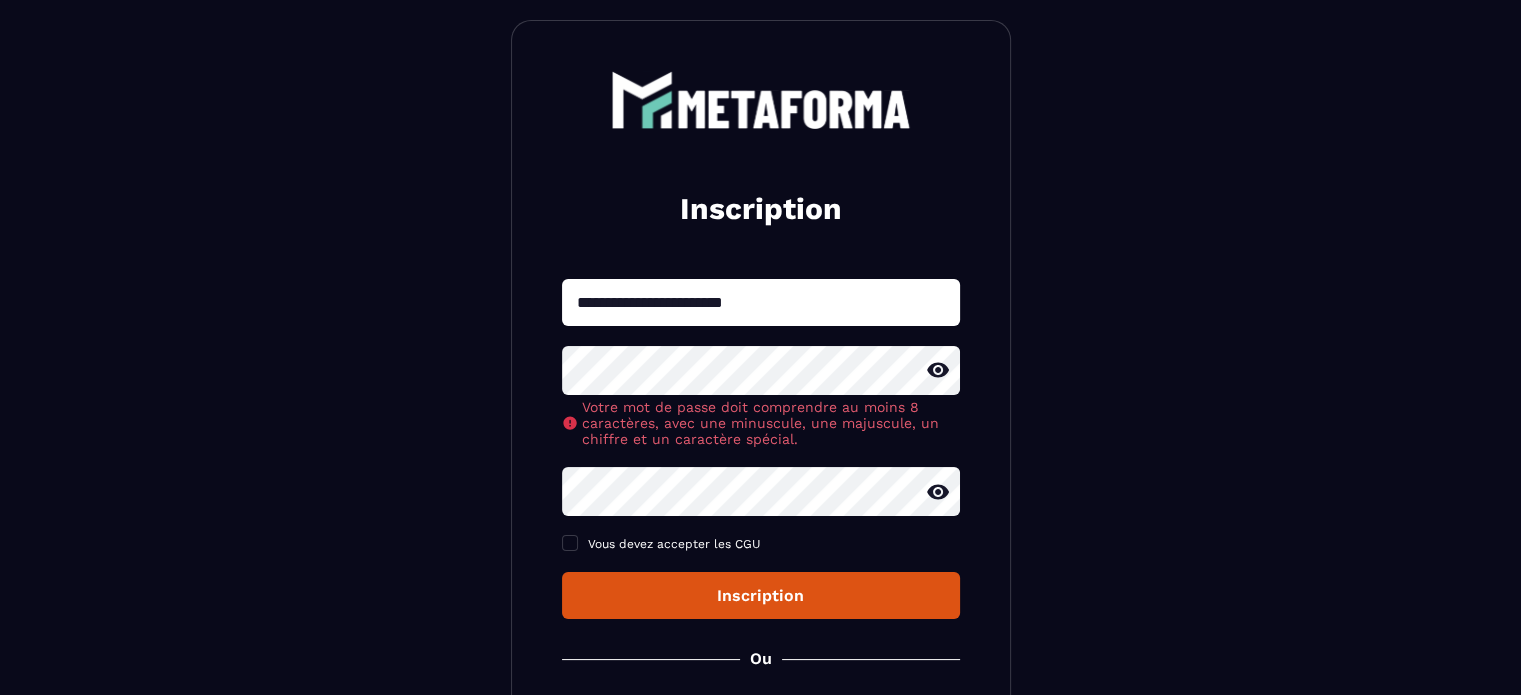 scroll, scrollTop: 200, scrollLeft: 0, axis: vertical 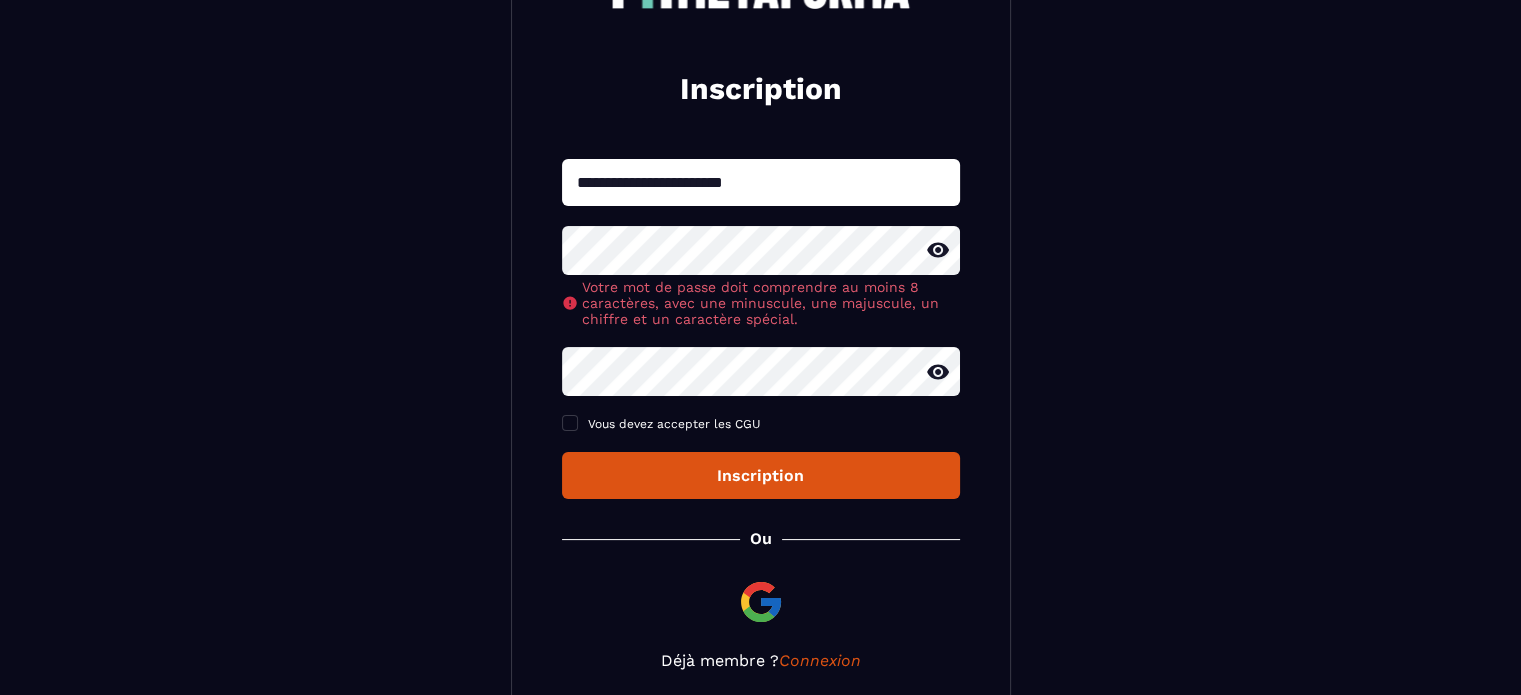 click on "Inscription" at bounding box center (761, 475) 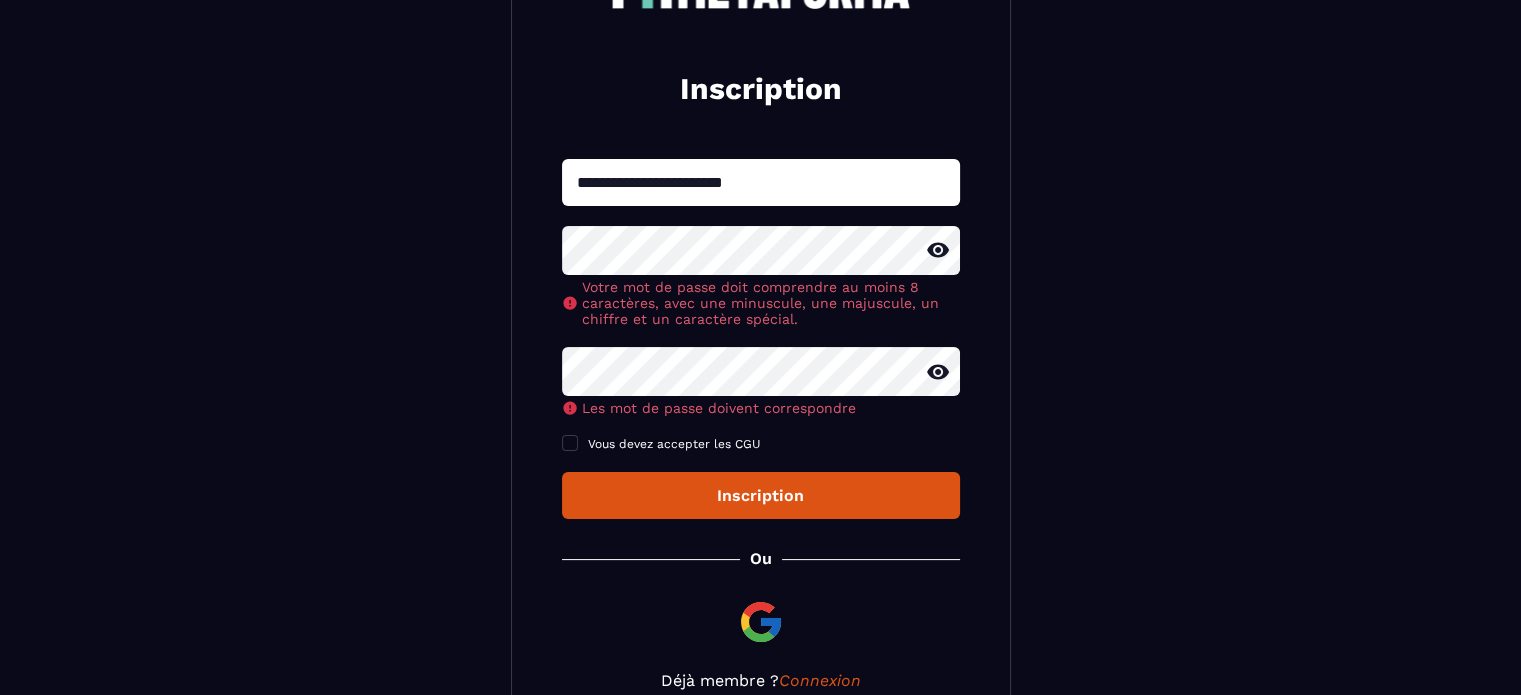 click on "Inscription" at bounding box center (761, 495) 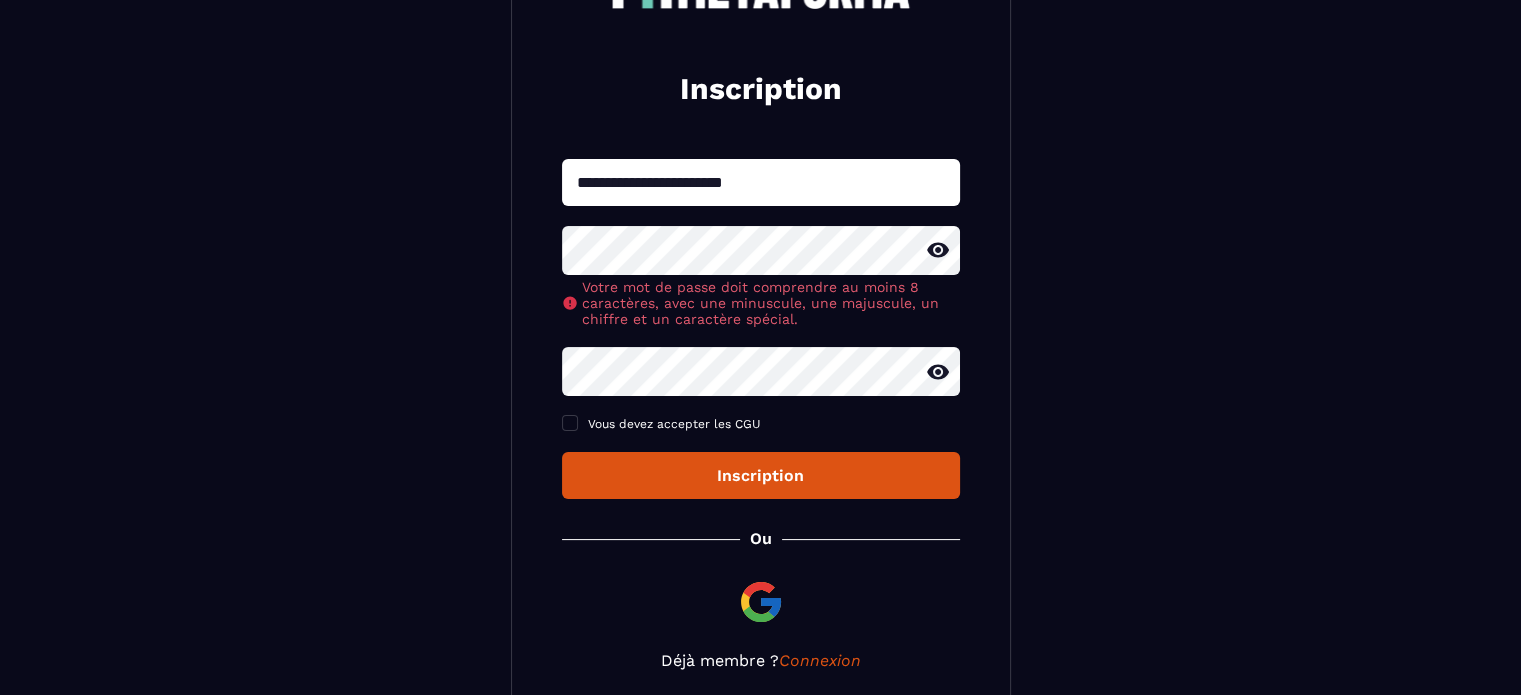 click on "**********" at bounding box center (760, 310) 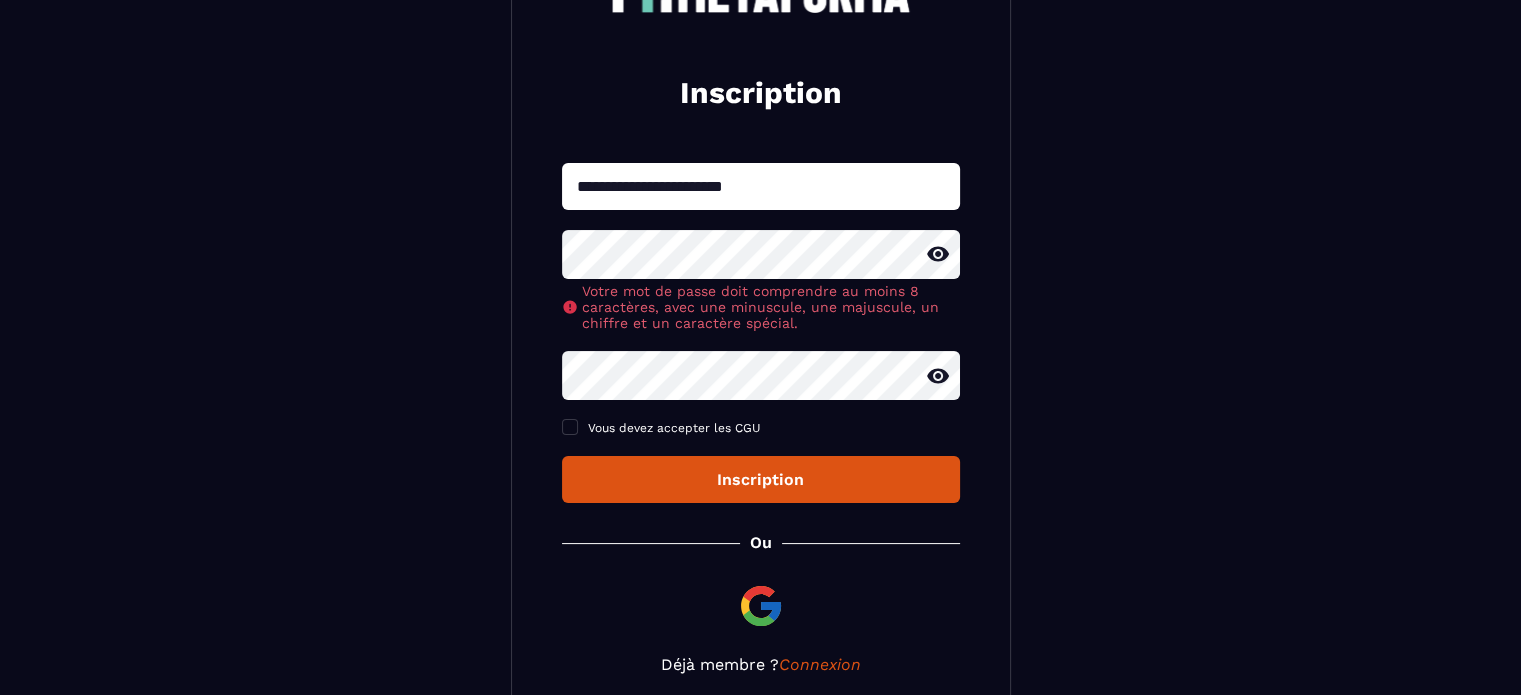scroll, scrollTop: 328, scrollLeft: 0, axis: vertical 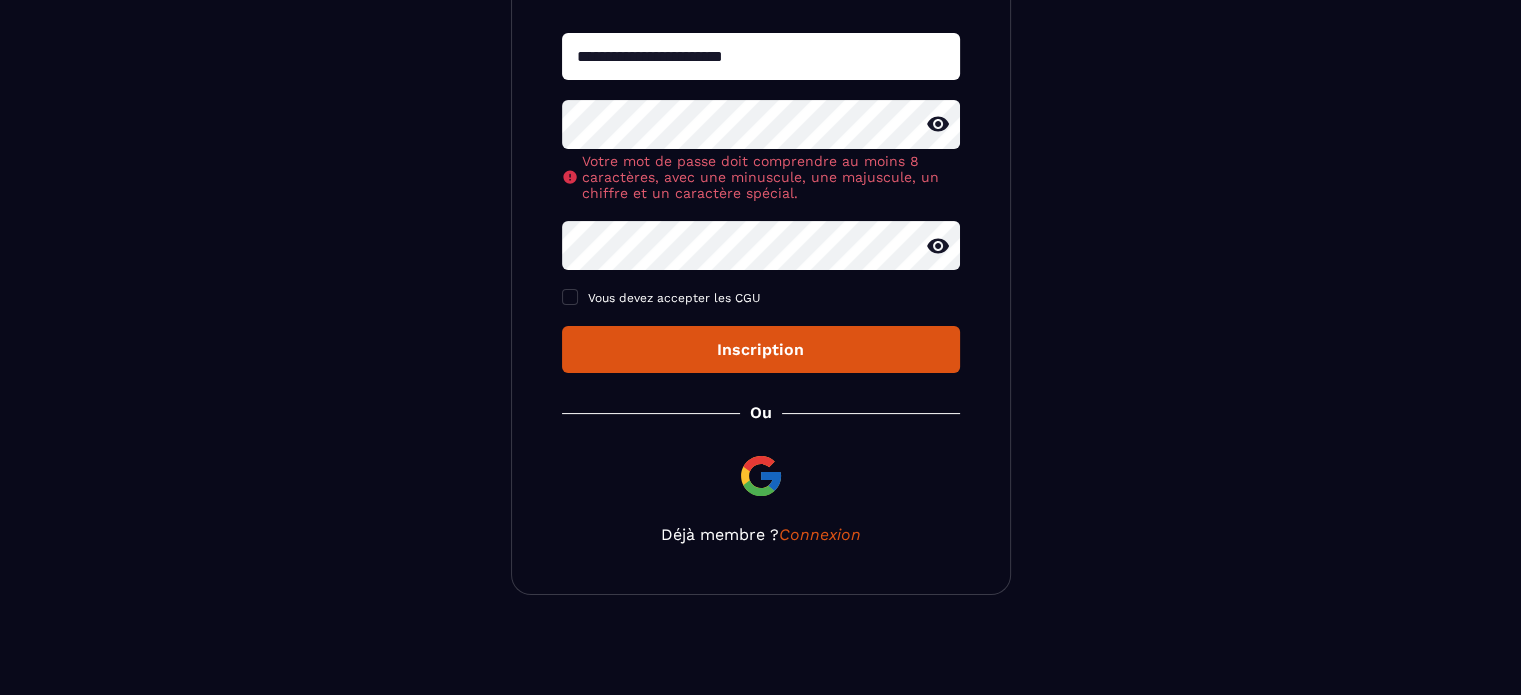 click at bounding box center (761, 476) 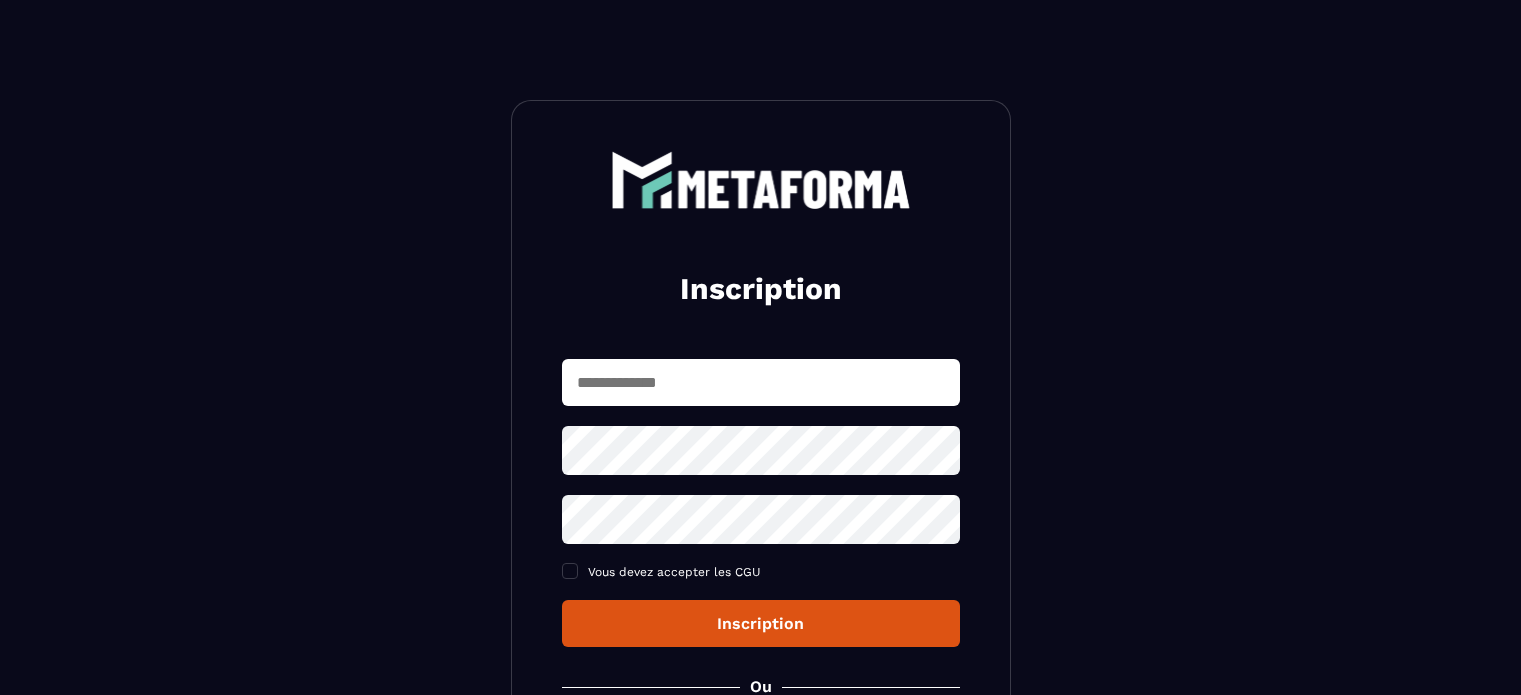 scroll, scrollTop: 0, scrollLeft: 0, axis: both 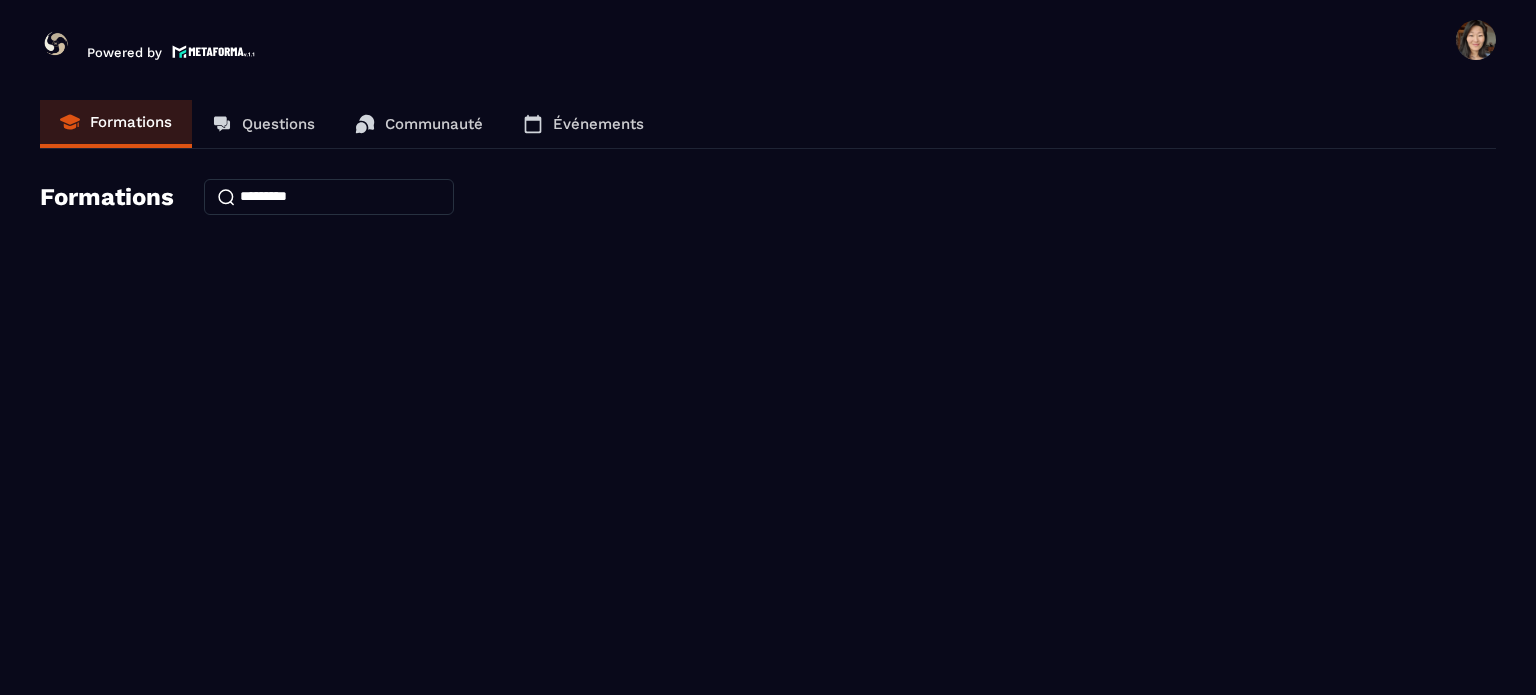 click 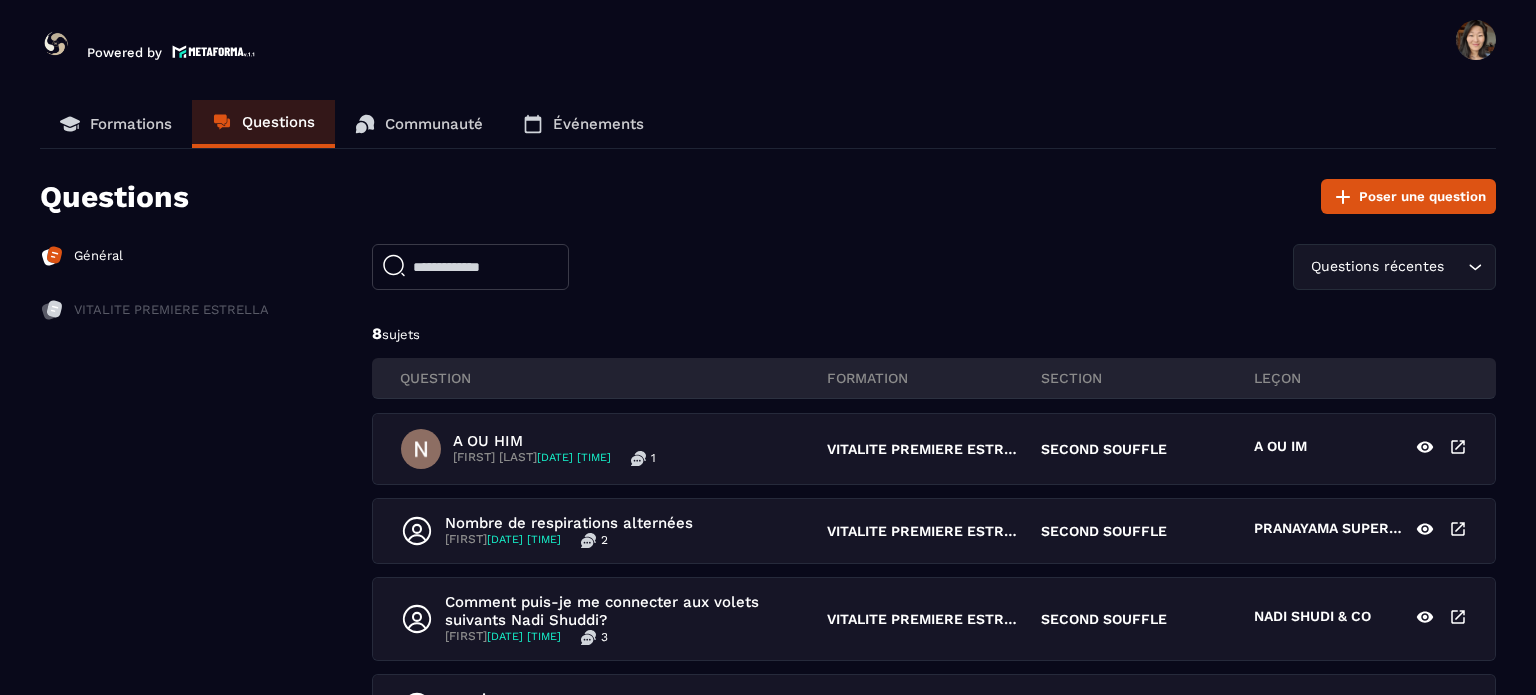 scroll, scrollTop: 0, scrollLeft: 0, axis: both 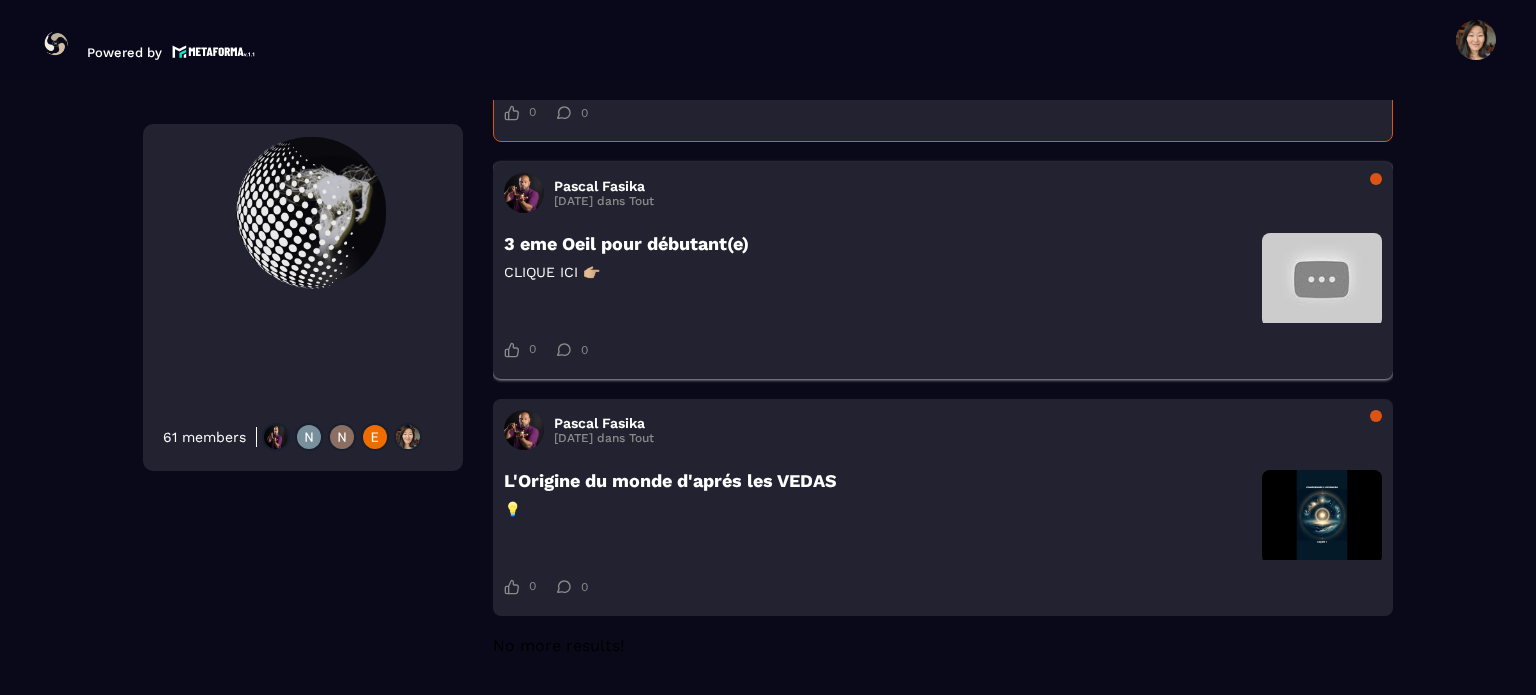 click on "3 eme Oeil pour débutant(e)" at bounding box center [878, 243] 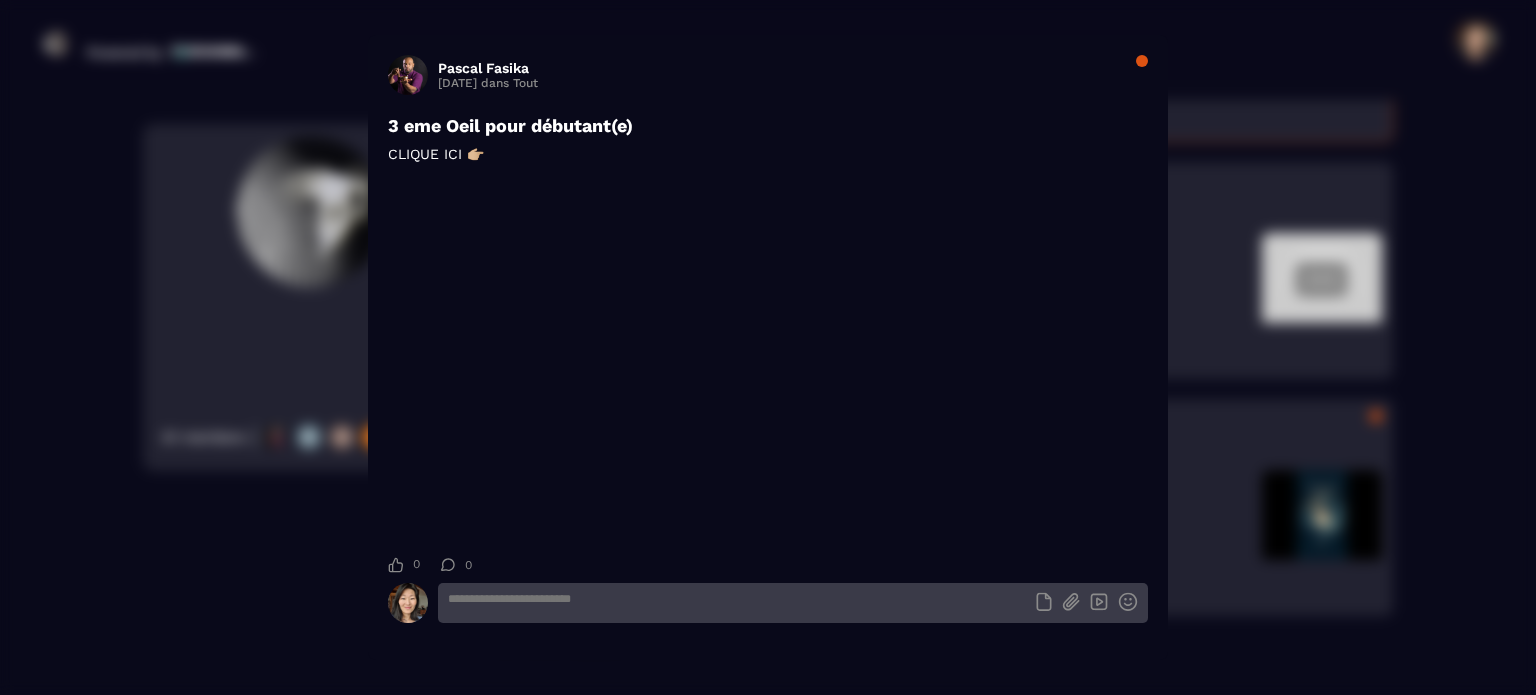scroll, scrollTop: 34, scrollLeft: 0, axis: vertical 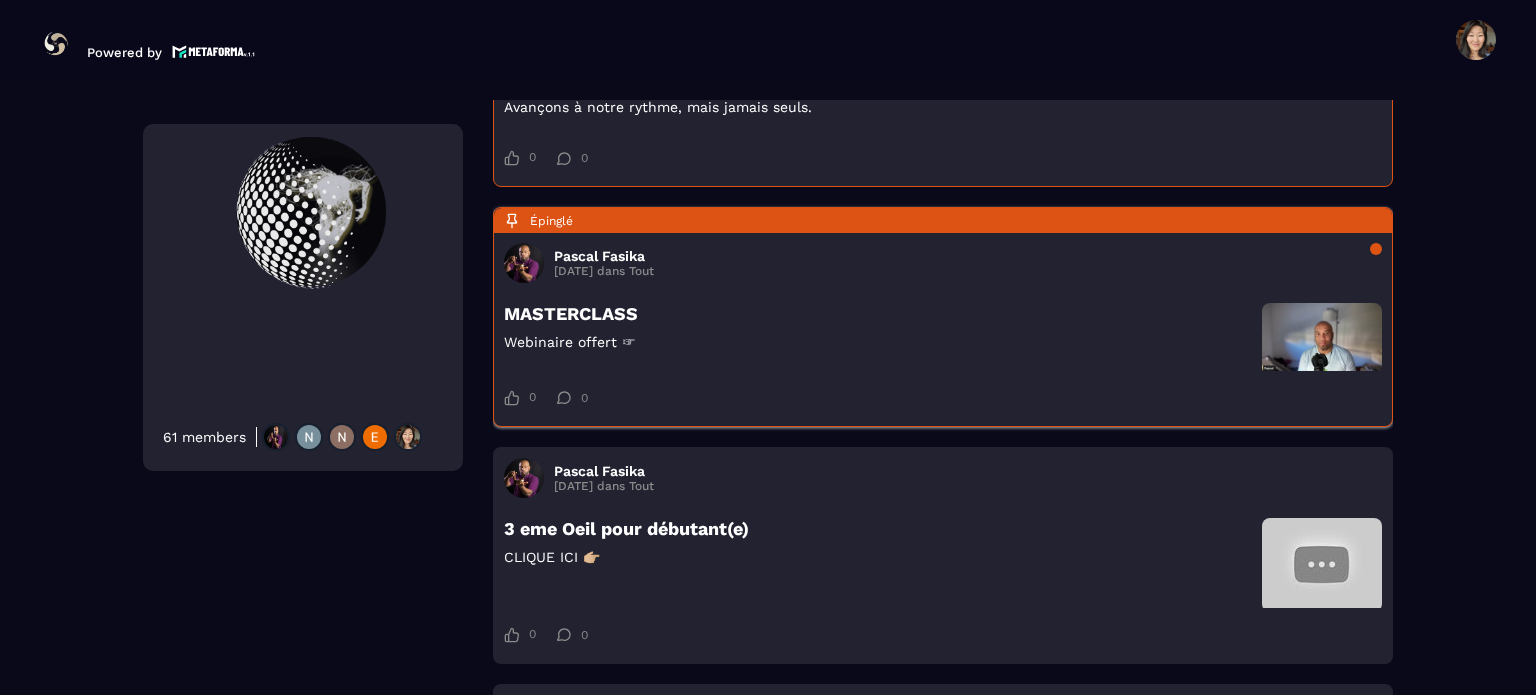click on "MASTERCLASS" at bounding box center (878, 313) 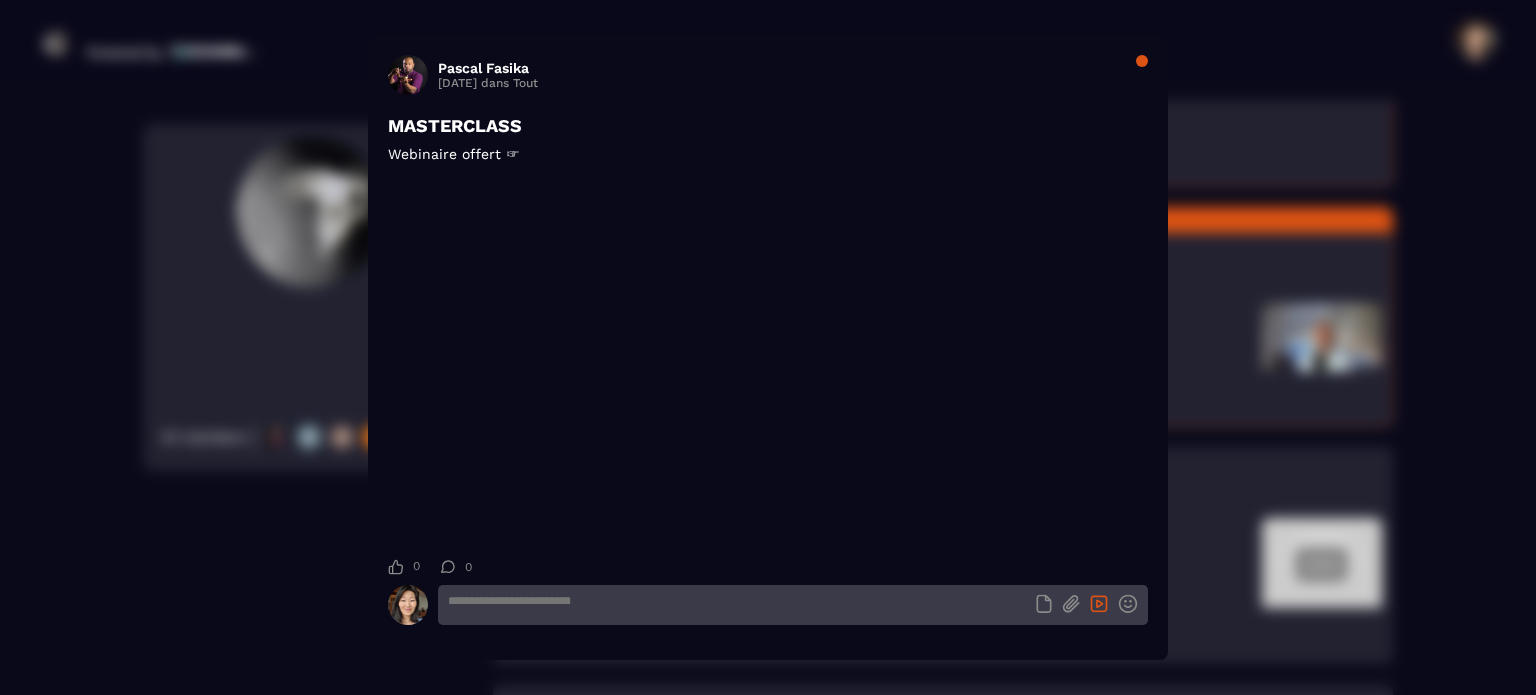 click 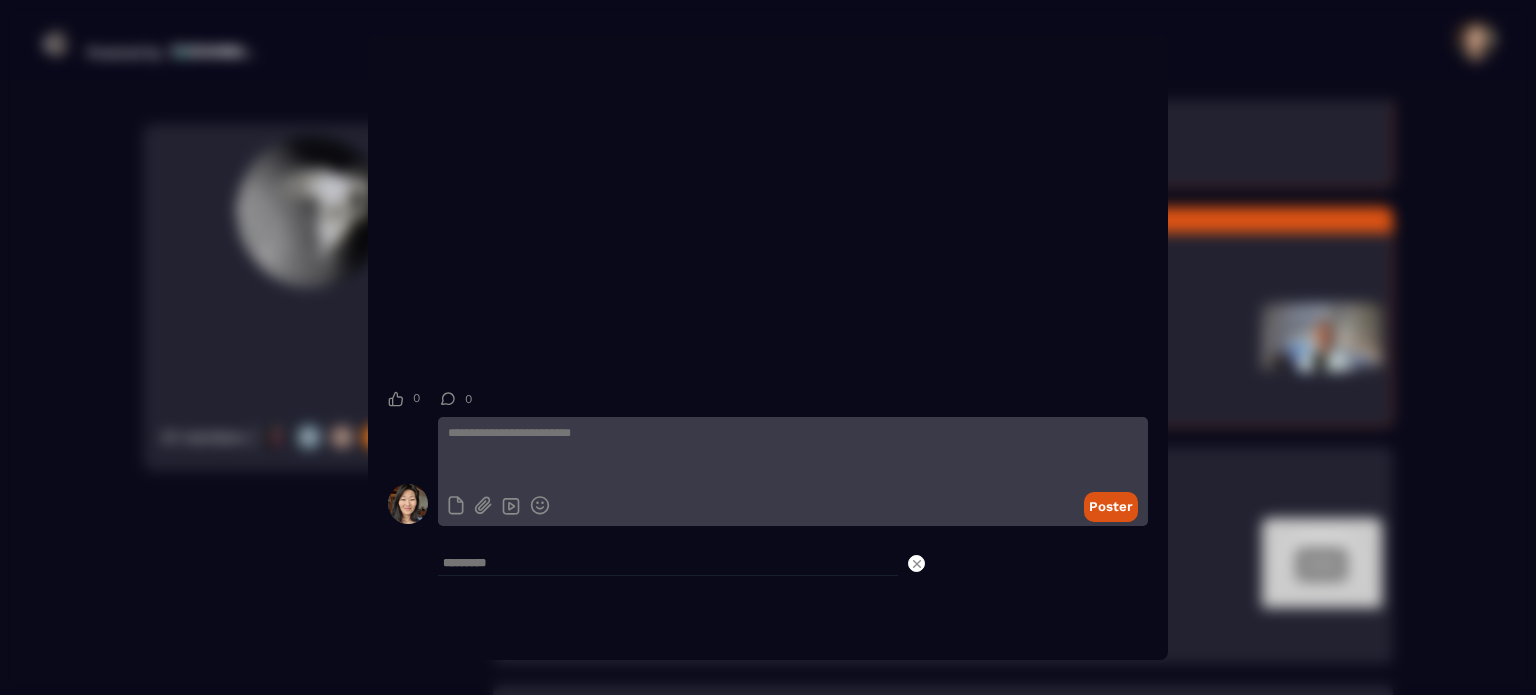 scroll, scrollTop: 0, scrollLeft: 0, axis: both 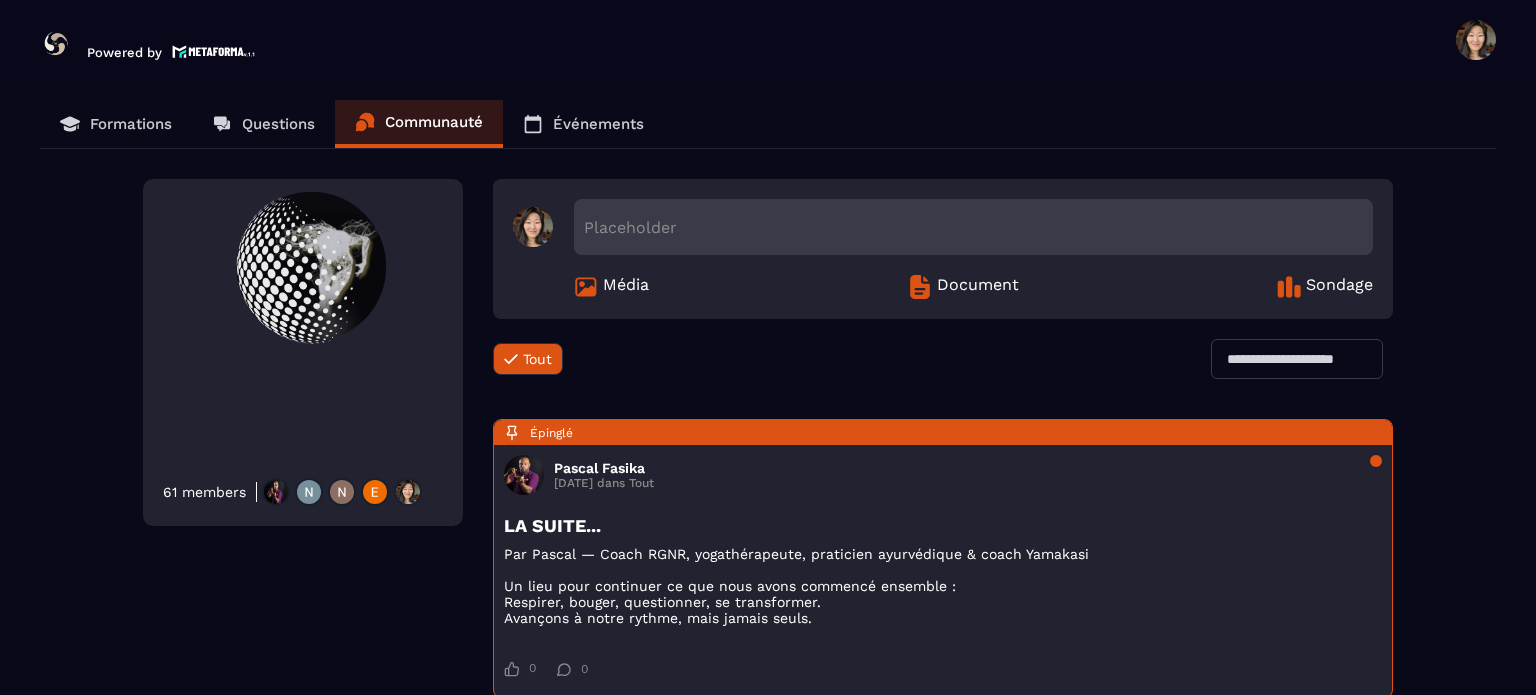 click on "Événements" at bounding box center [598, 124] 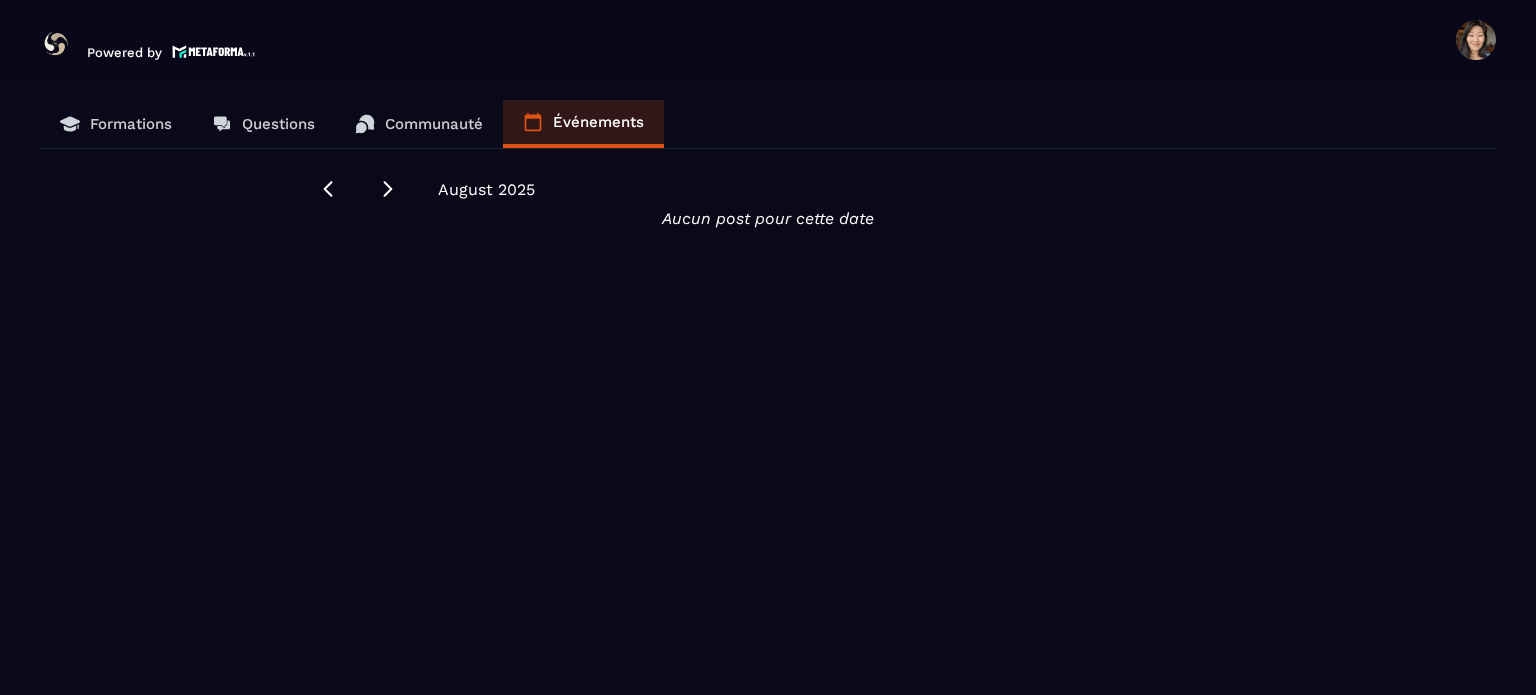 click on "Formations" at bounding box center (131, 124) 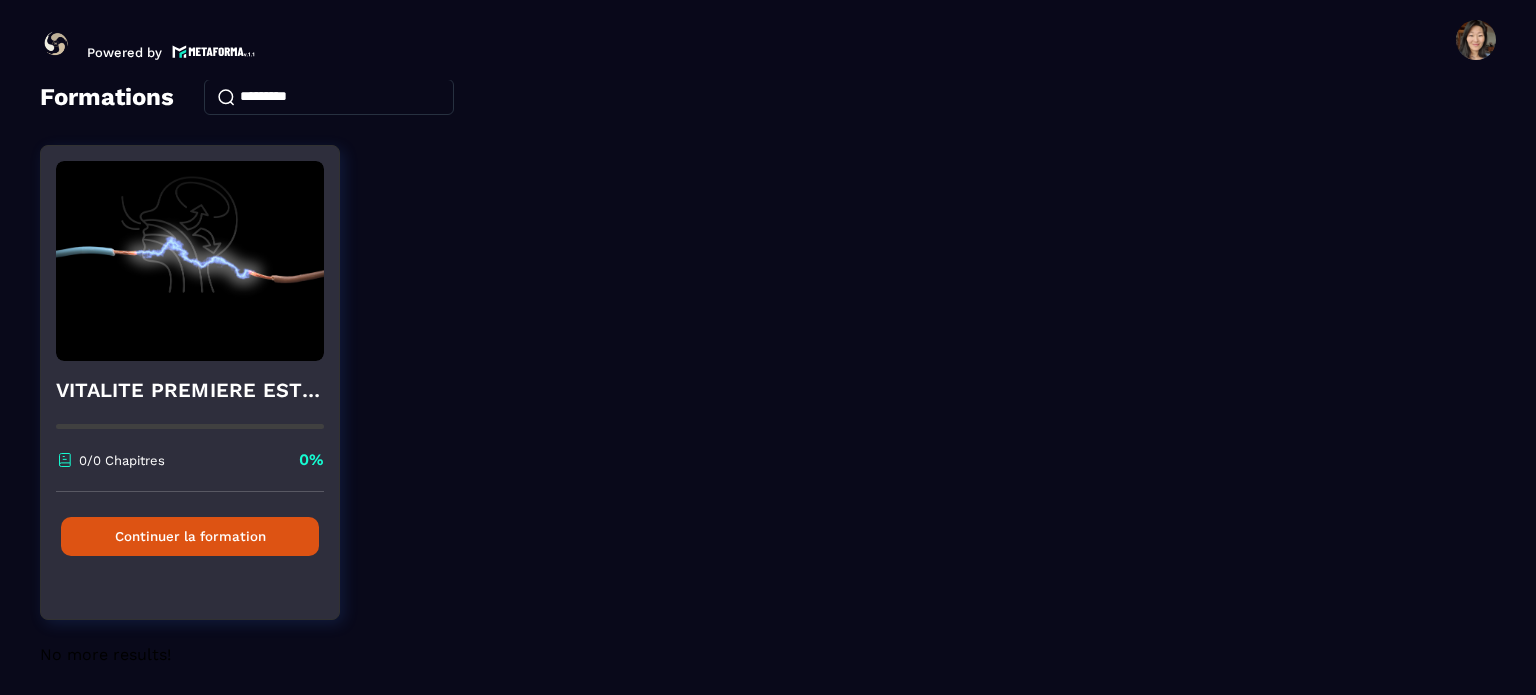 scroll, scrollTop: 106, scrollLeft: 0, axis: vertical 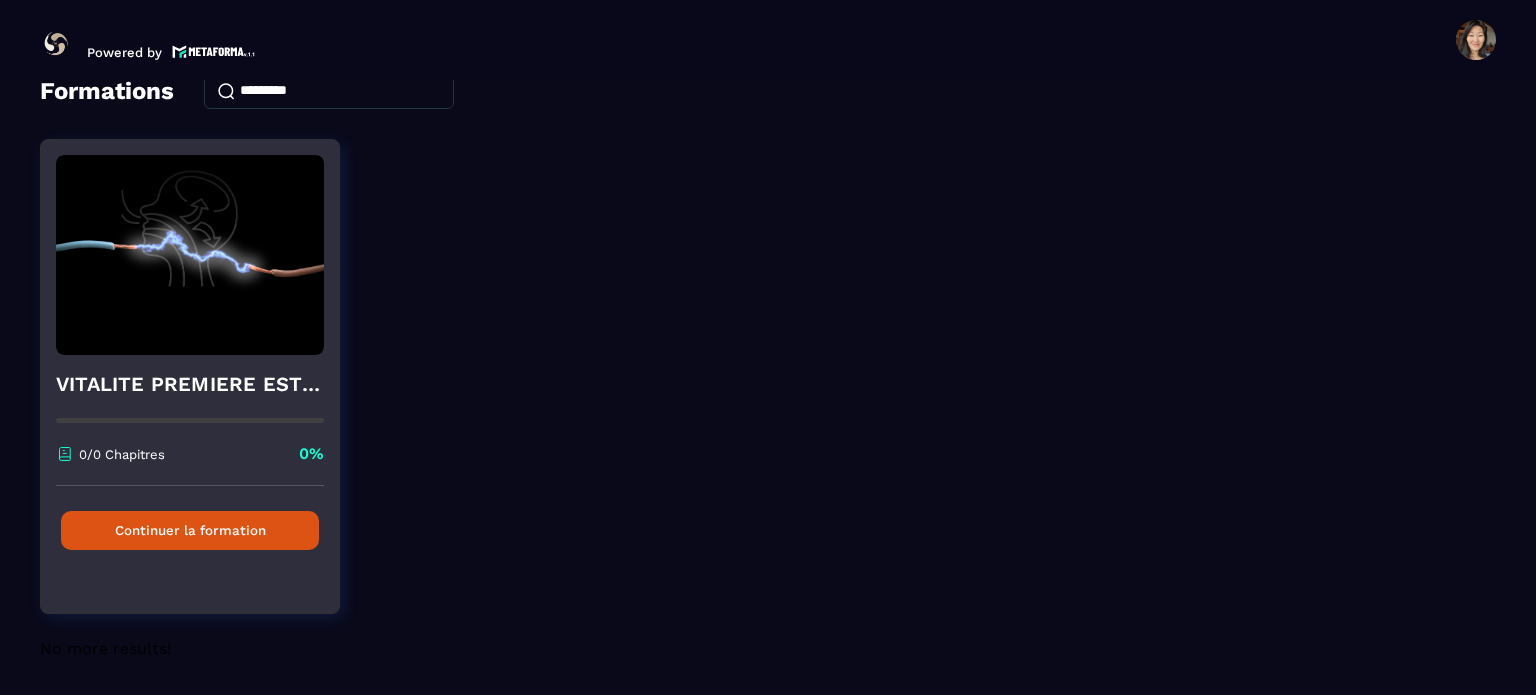 click on "Continuer la formation" at bounding box center [190, 530] 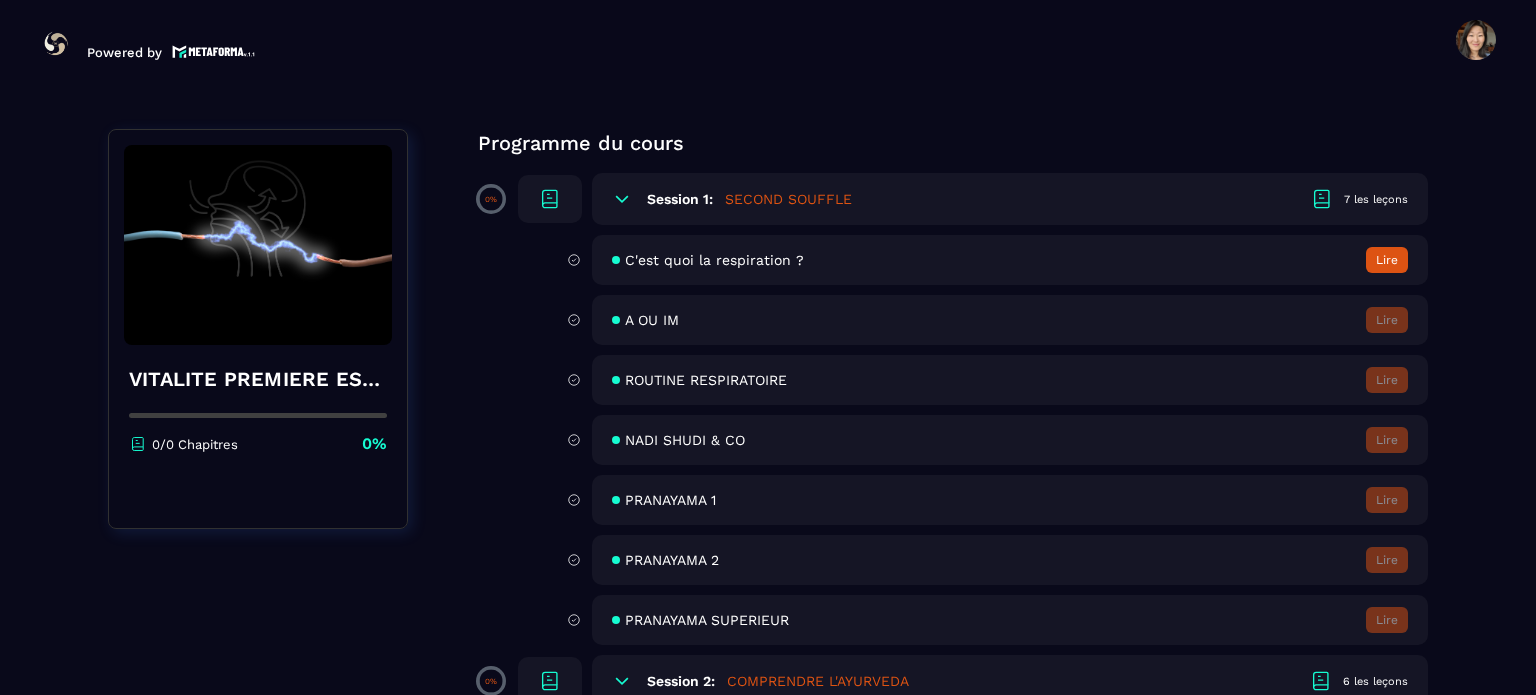 scroll, scrollTop: 128, scrollLeft: 0, axis: vertical 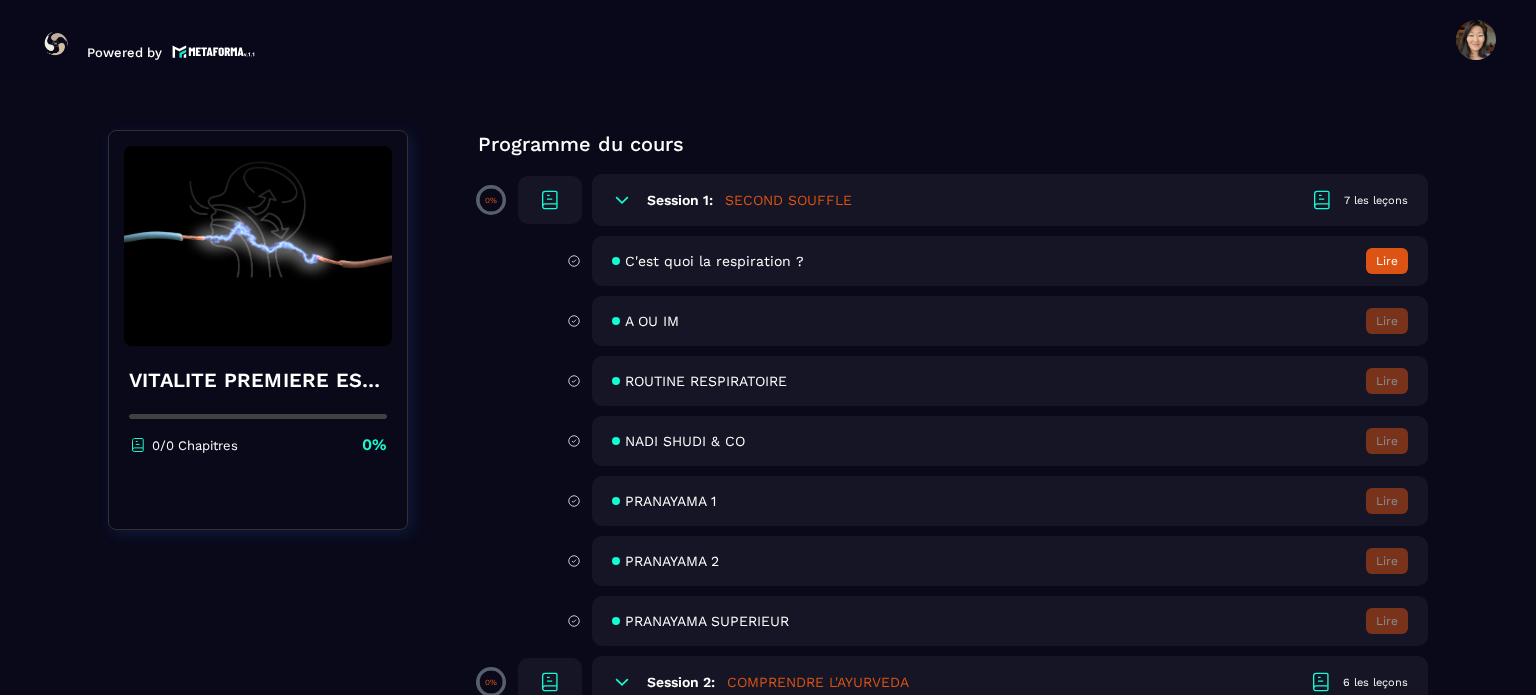 click on "Session 1:" at bounding box center [680, 200] 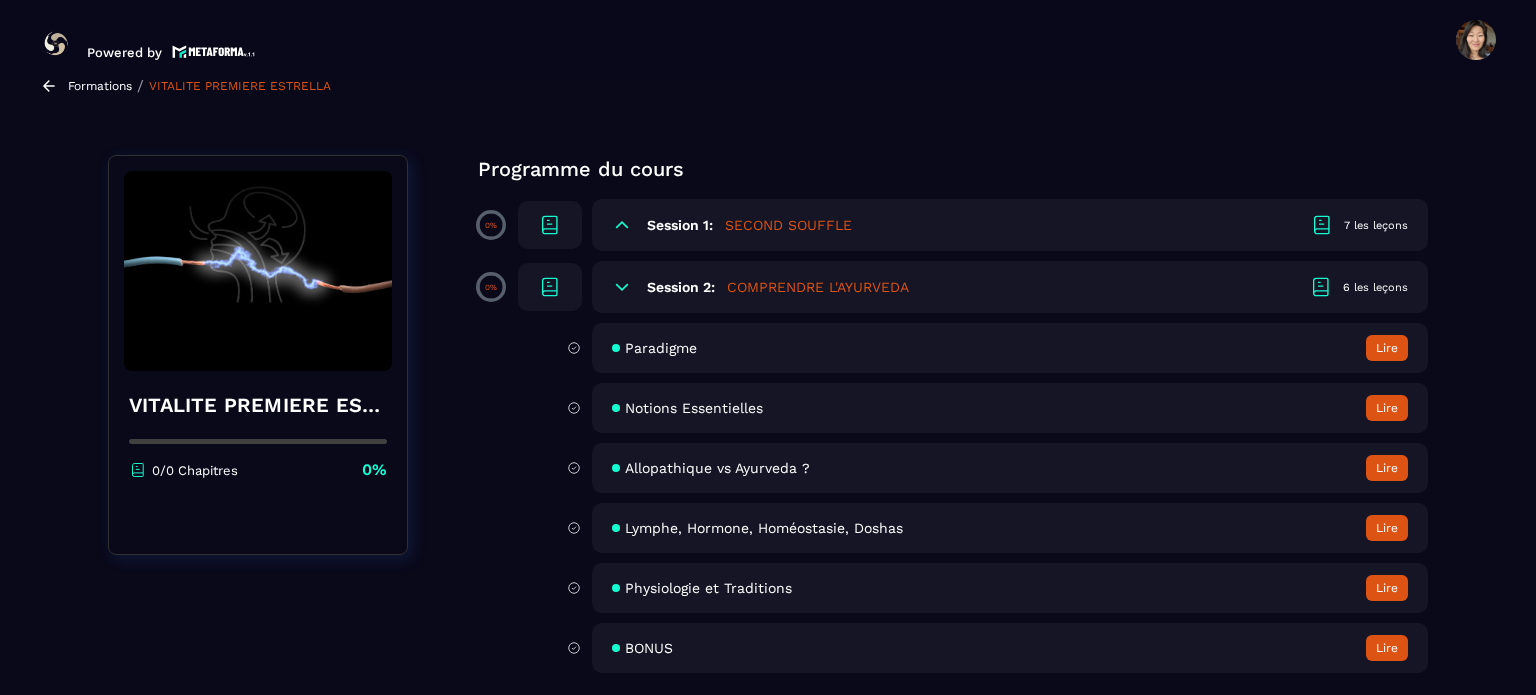 click on "Session 1:" at bounding box center [680, 225] 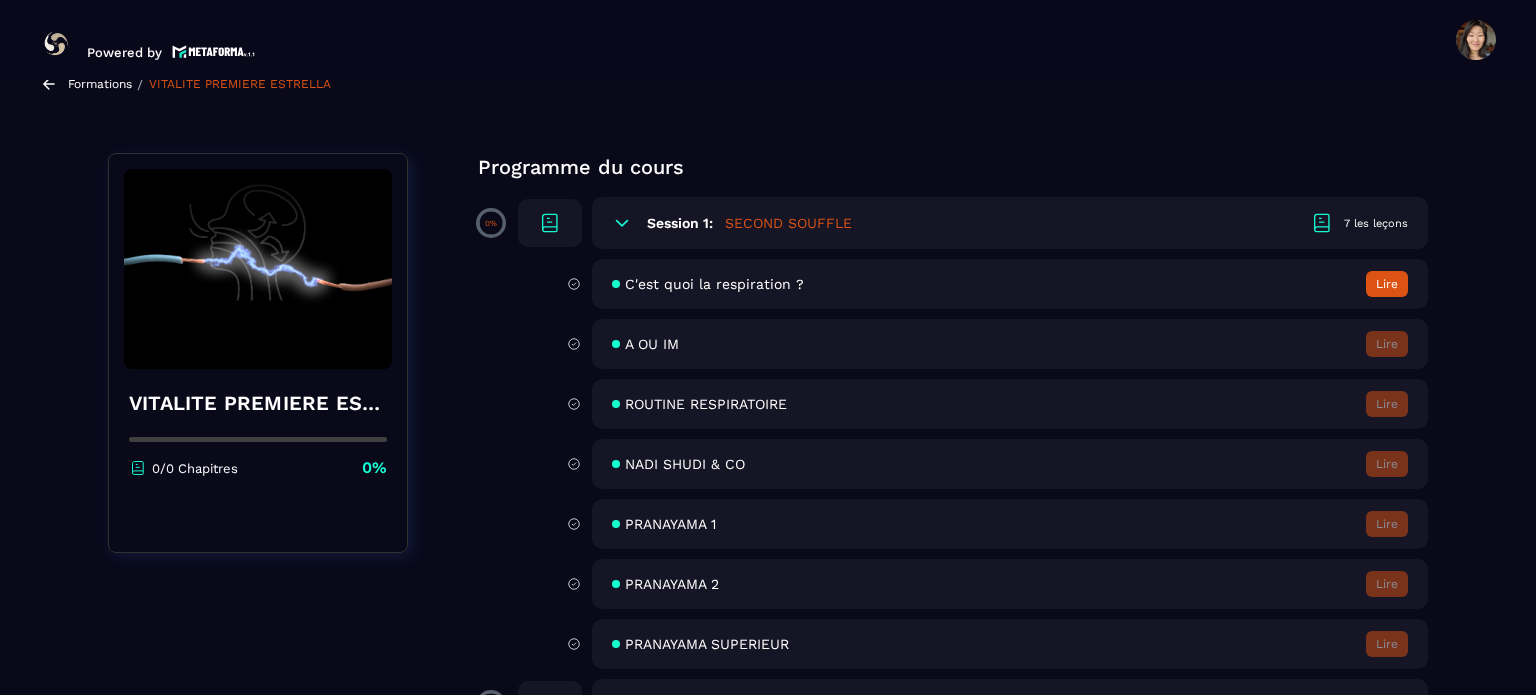 scroll, scrollTop: 128, scrollLeft: 0, axis: vertical 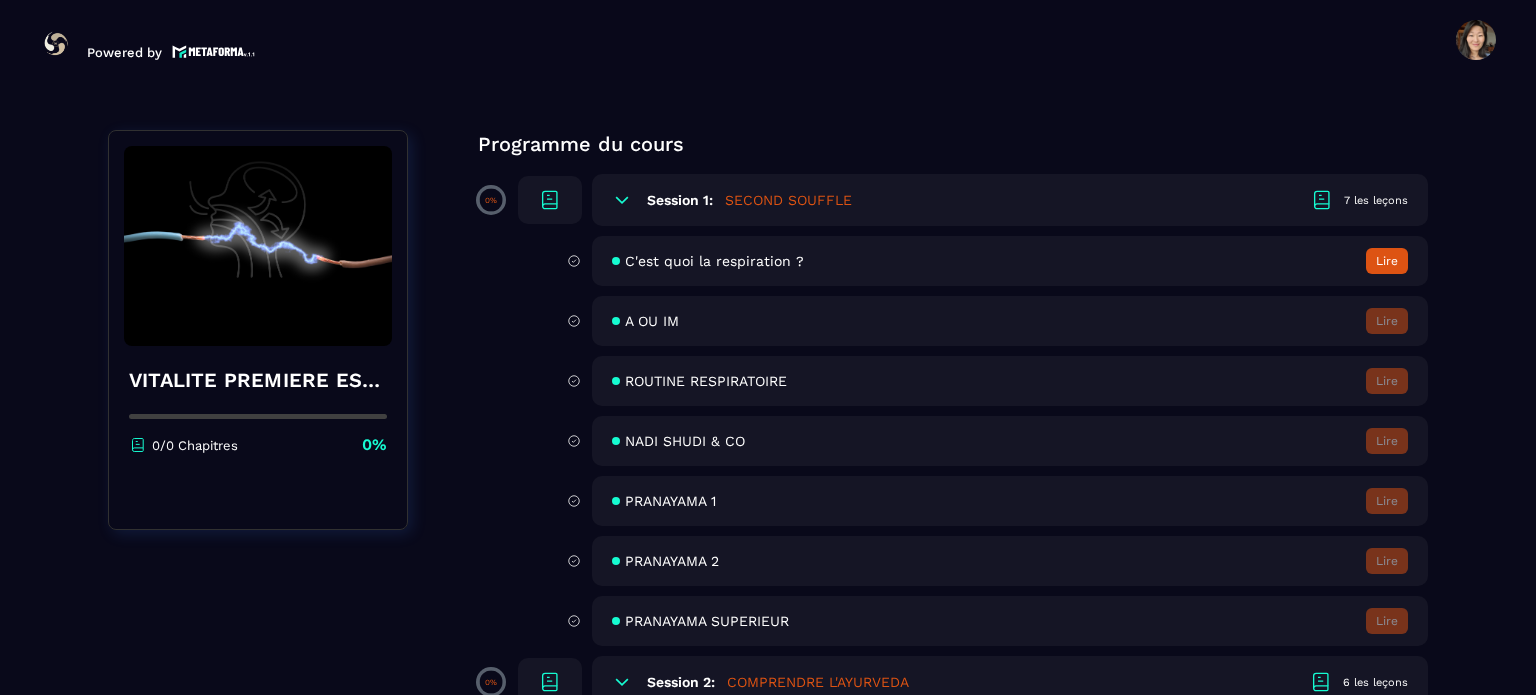 click on "Lire" at bounding box center [1387, 261] 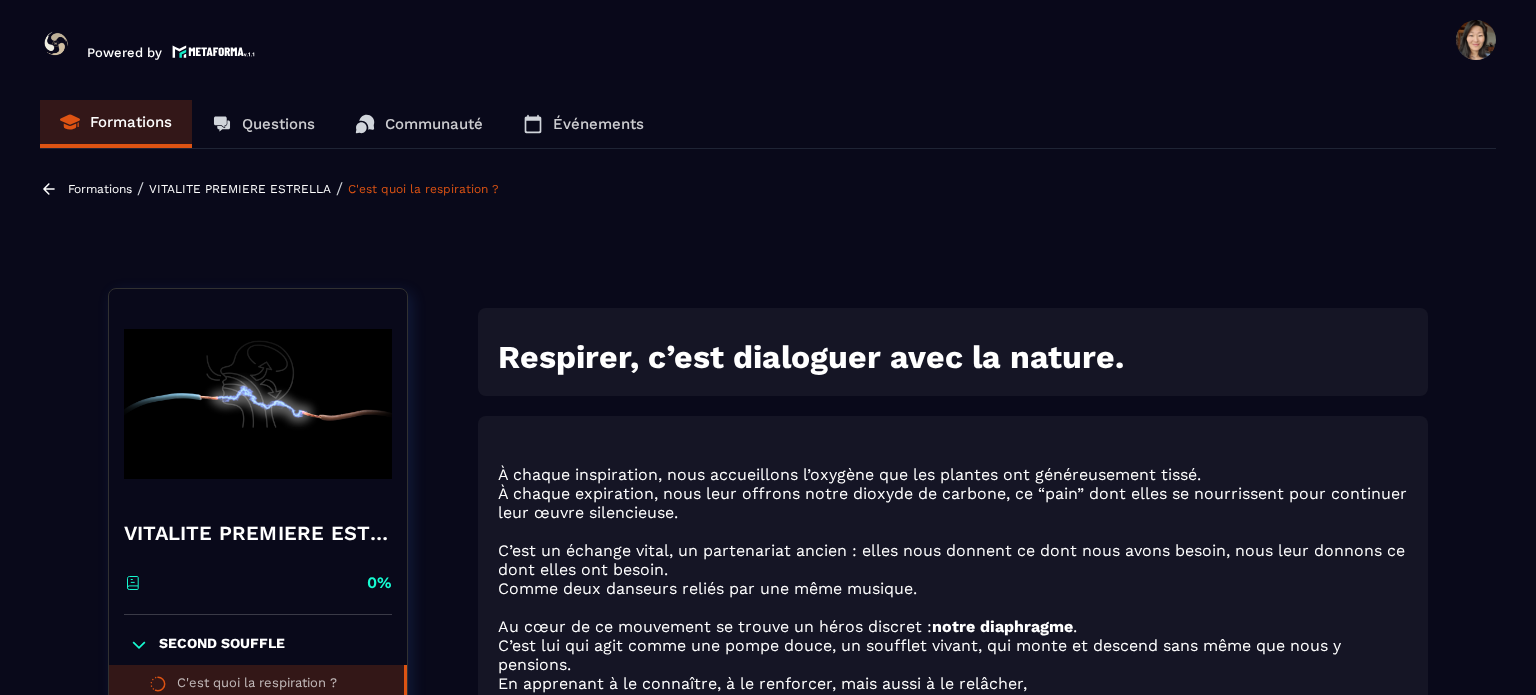 scroll, scrollTop: 200, scrollLeft: 0, axis: vertical 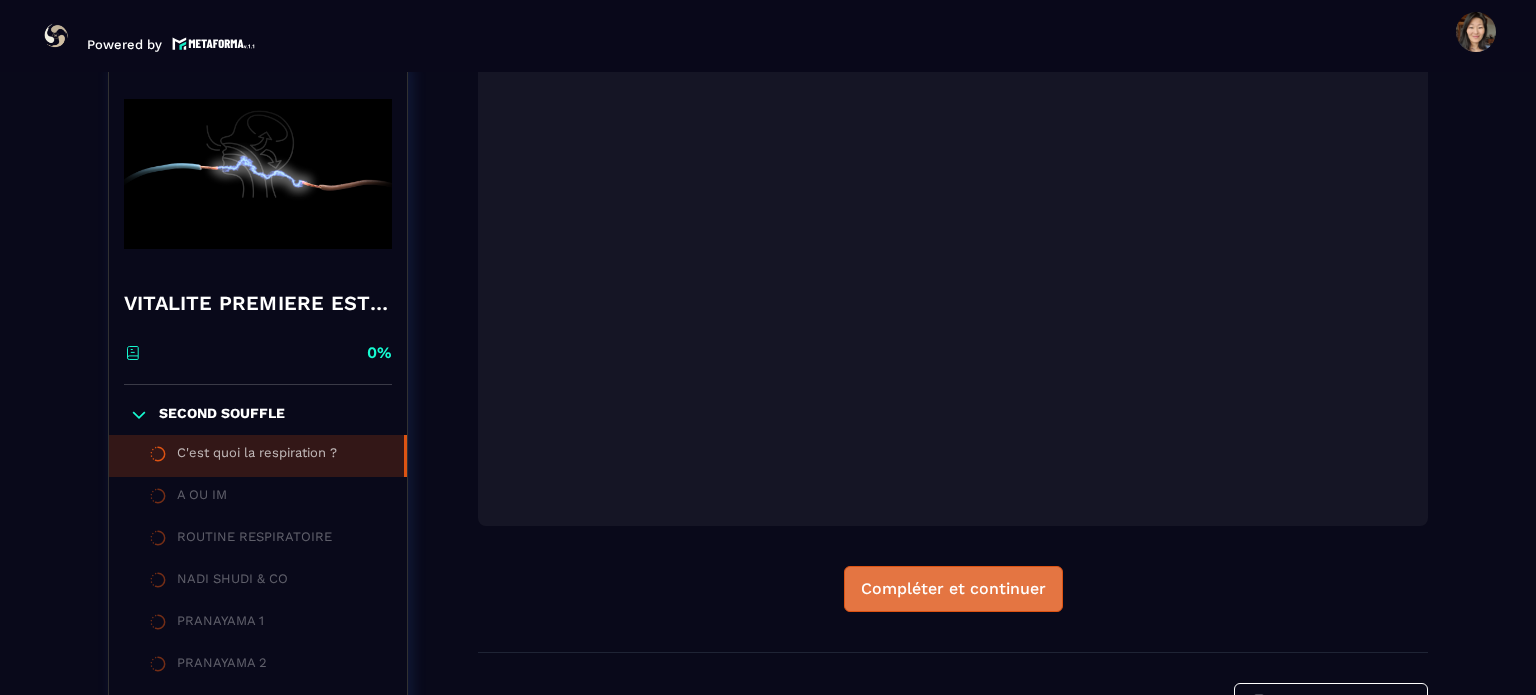 click on "Compléter et continuer" at bounding box center (953, 589) 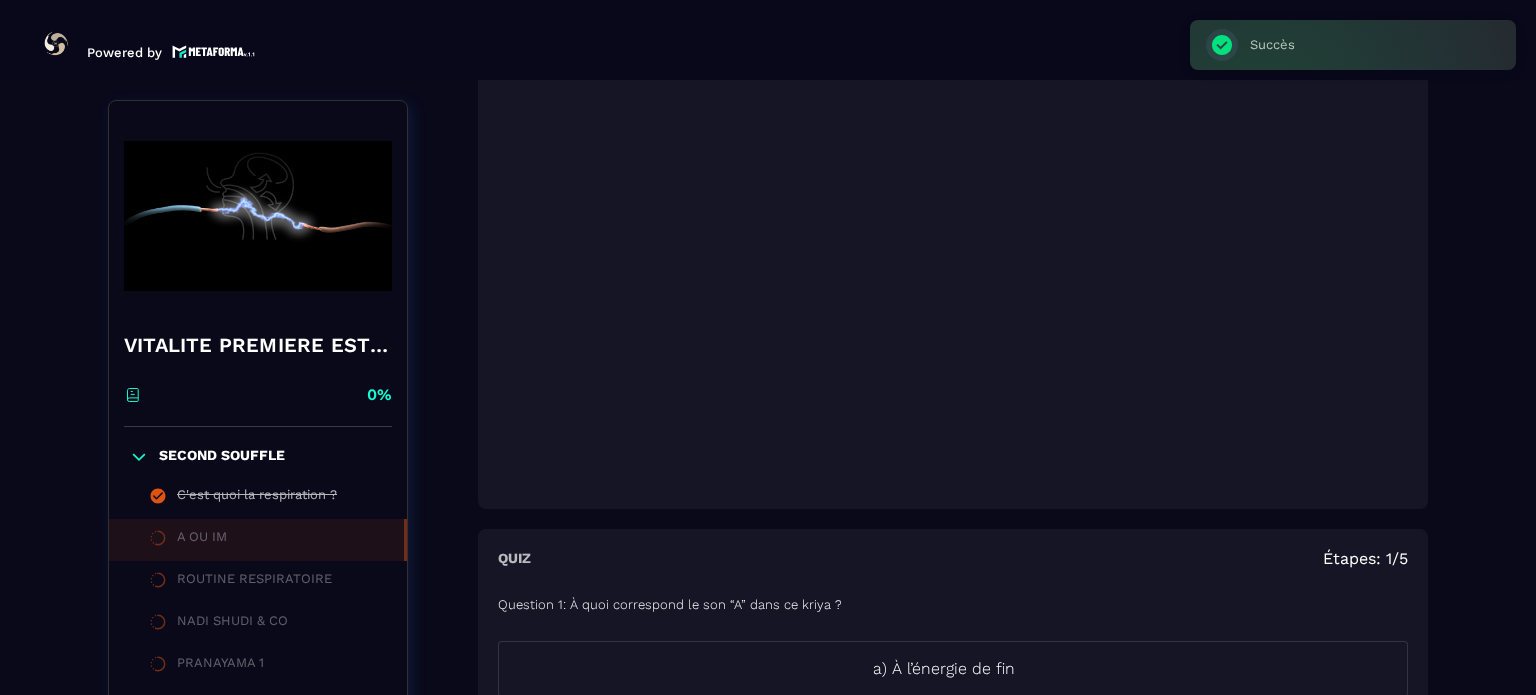 scroll, scrollTop: 8, scrollLeft: 0, axis: vertical 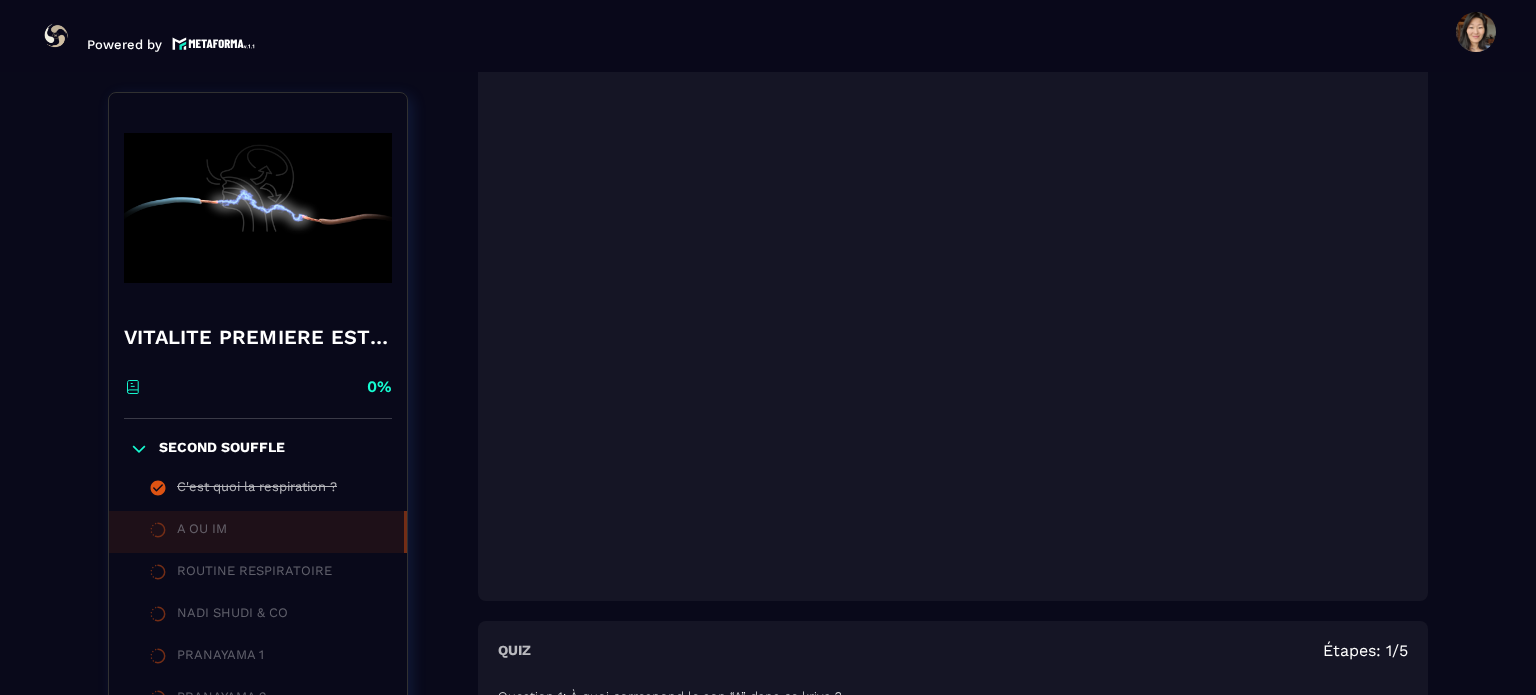 click on "Quiz Étapes: 1/5" at bounding box center (953, 650) 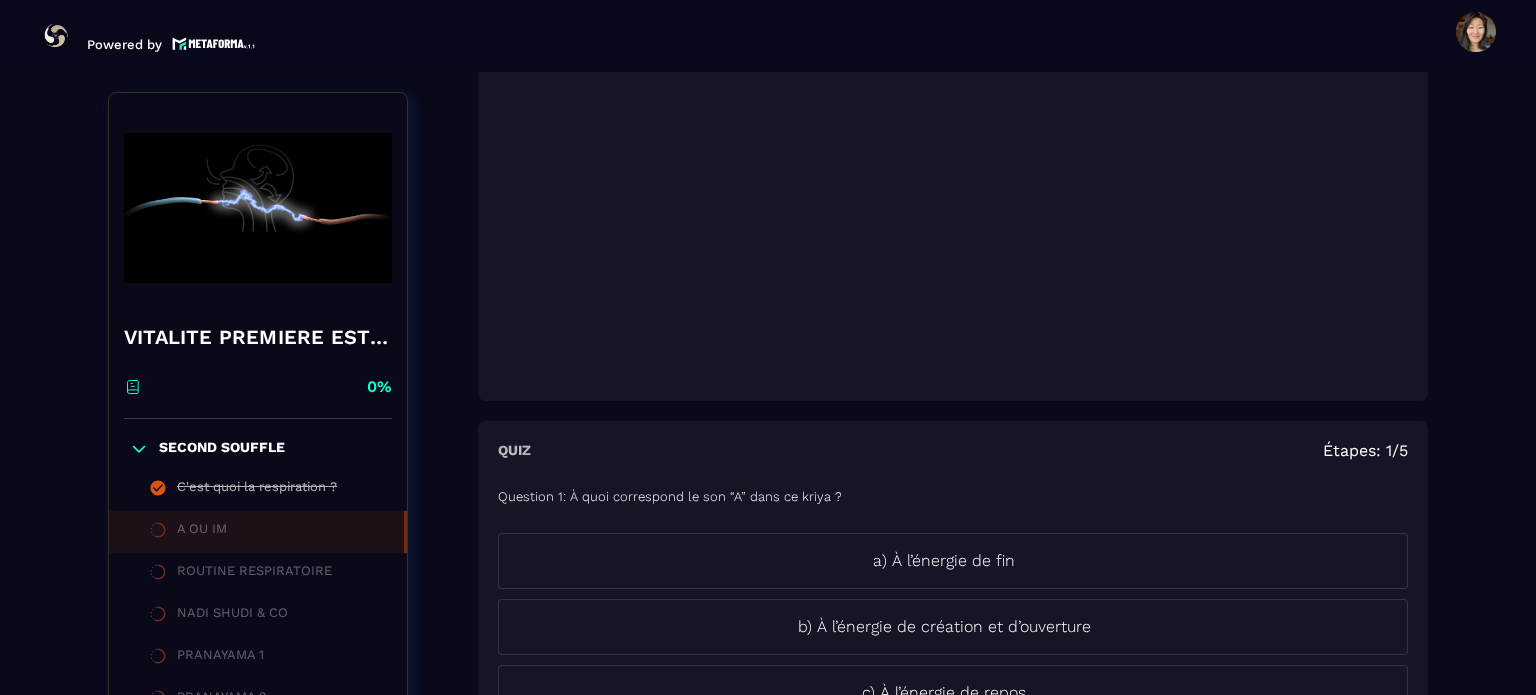 scroll, scrollTop: 1208, scrollLeft: 0, axis: vertical 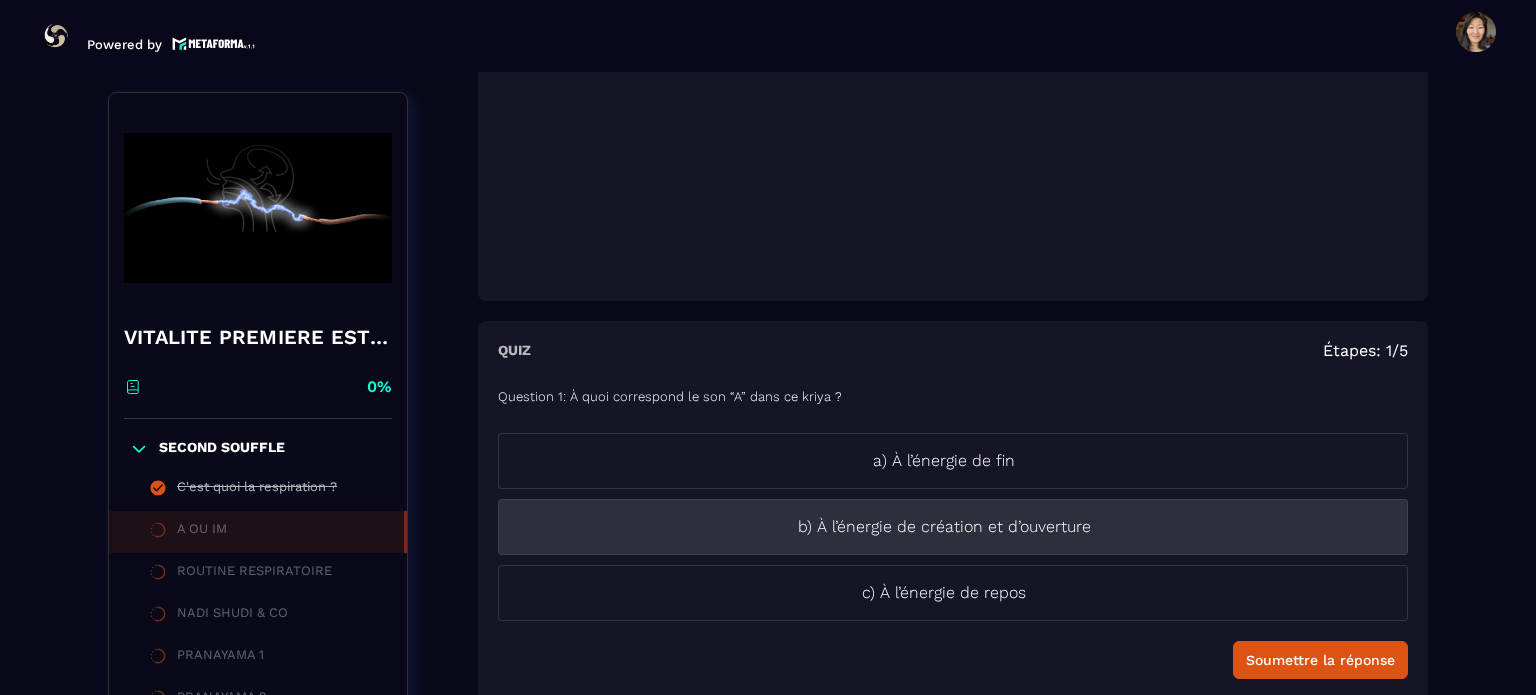 click on "b) À l’énergie de création et d’ouverture" at bounding box center (944, 527) 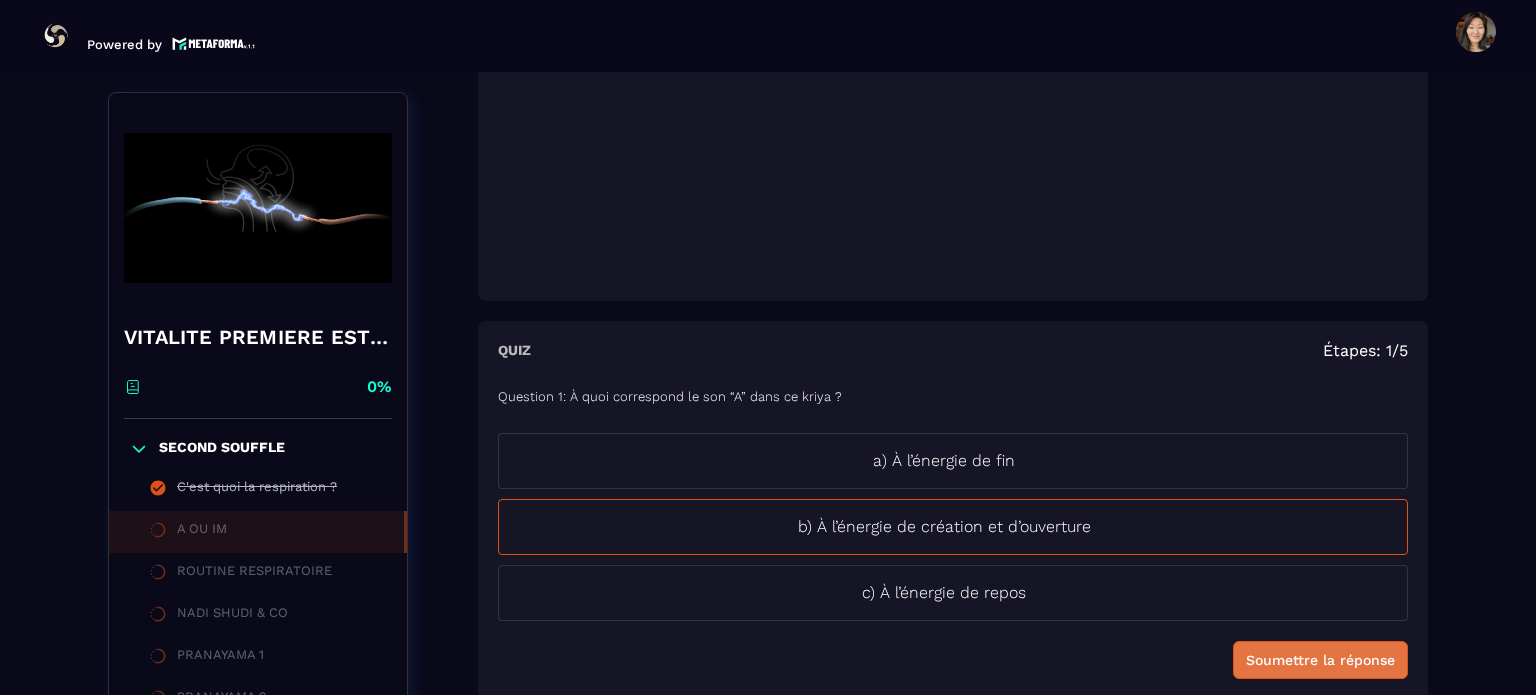 click on "Soumettre la réponse" at bounding box center [1320, 660] 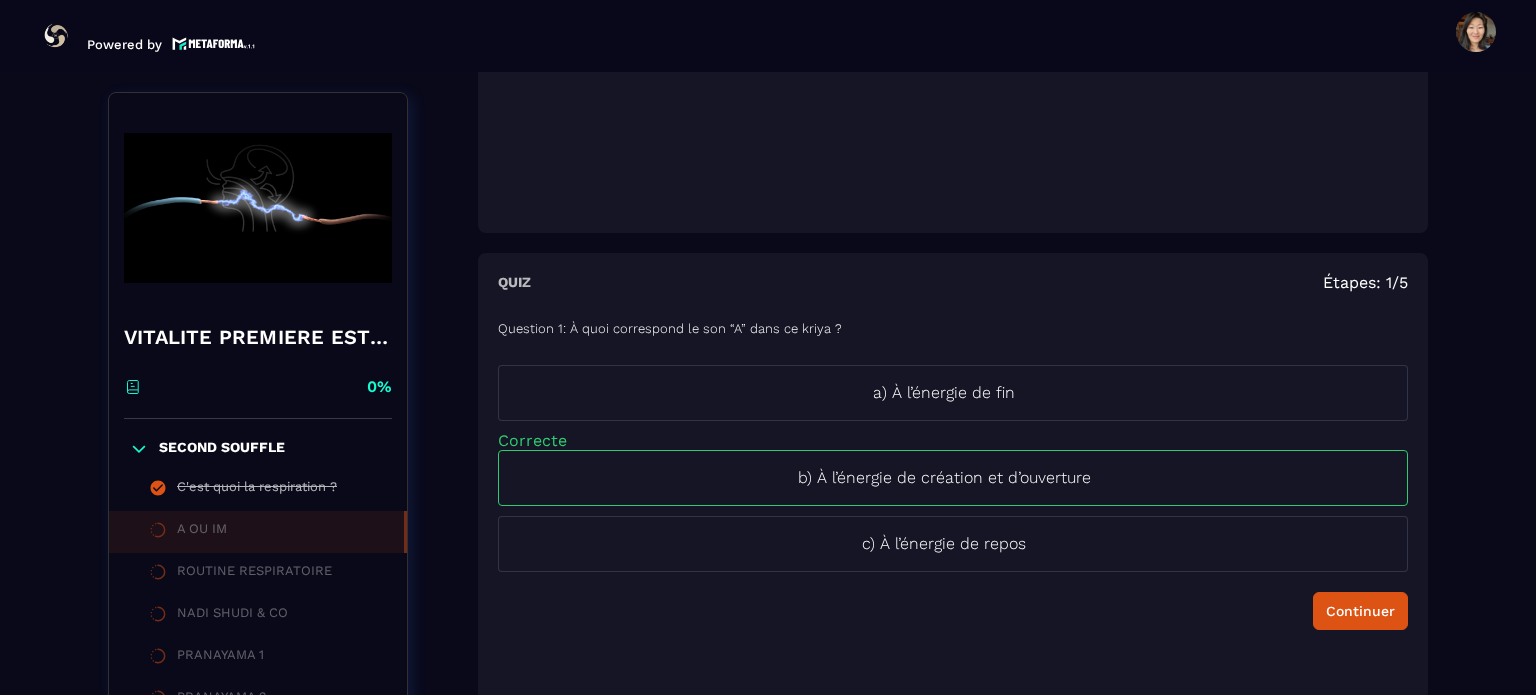 scroll, scrollTop: 1408, scrollLeft: 0, axis: vertical 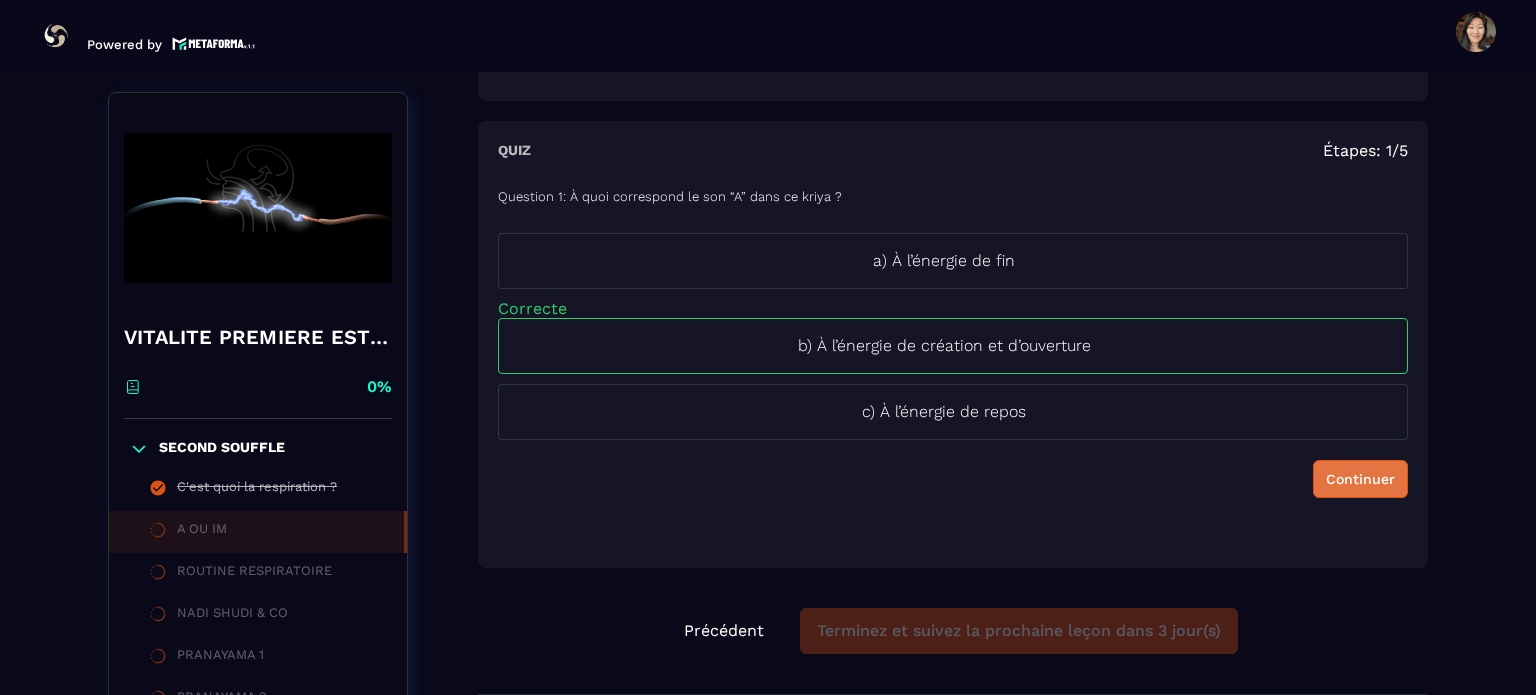 click on "Continuer" at bounding box center [1360, 479] 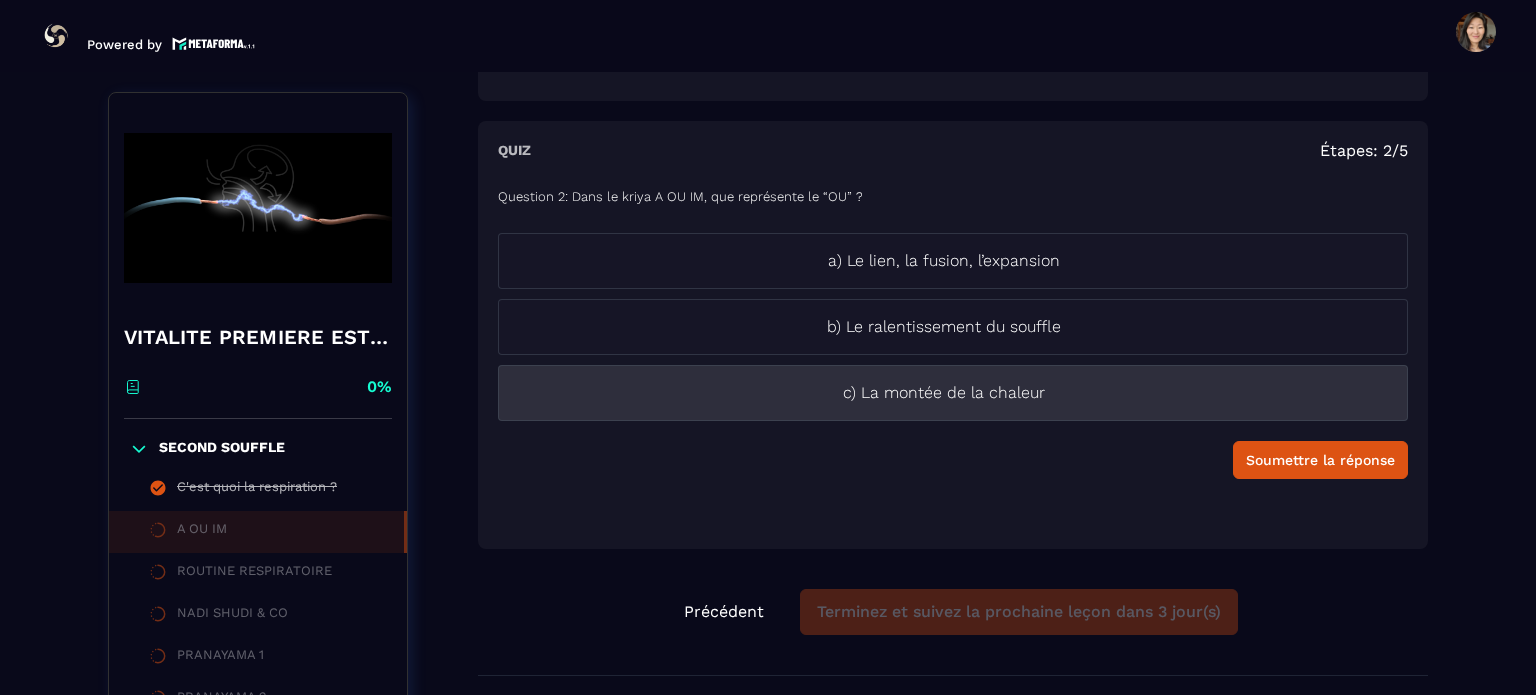 click on "c) La montée de la chaleur" at bounding box center (944, 393) 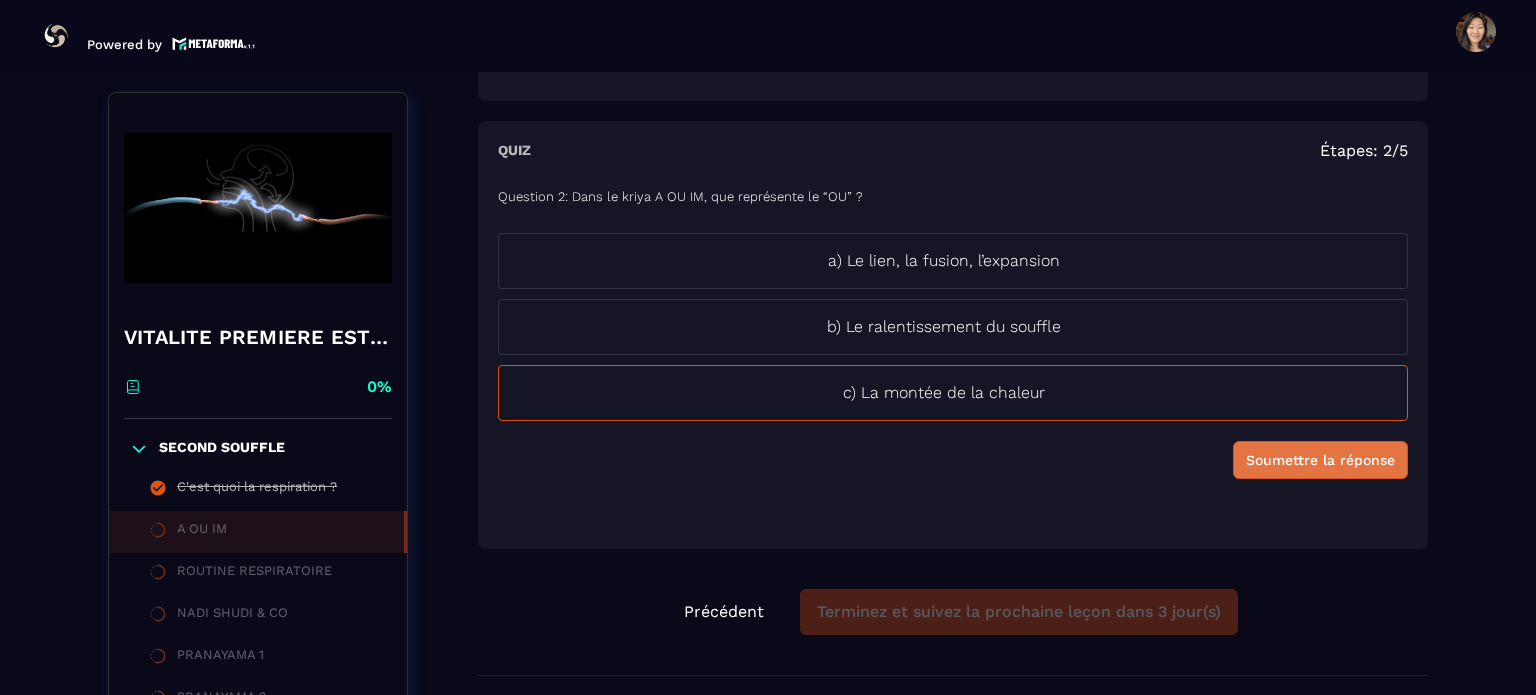 click on "Soumettre la réponse" at bounding box center (1320, 460) 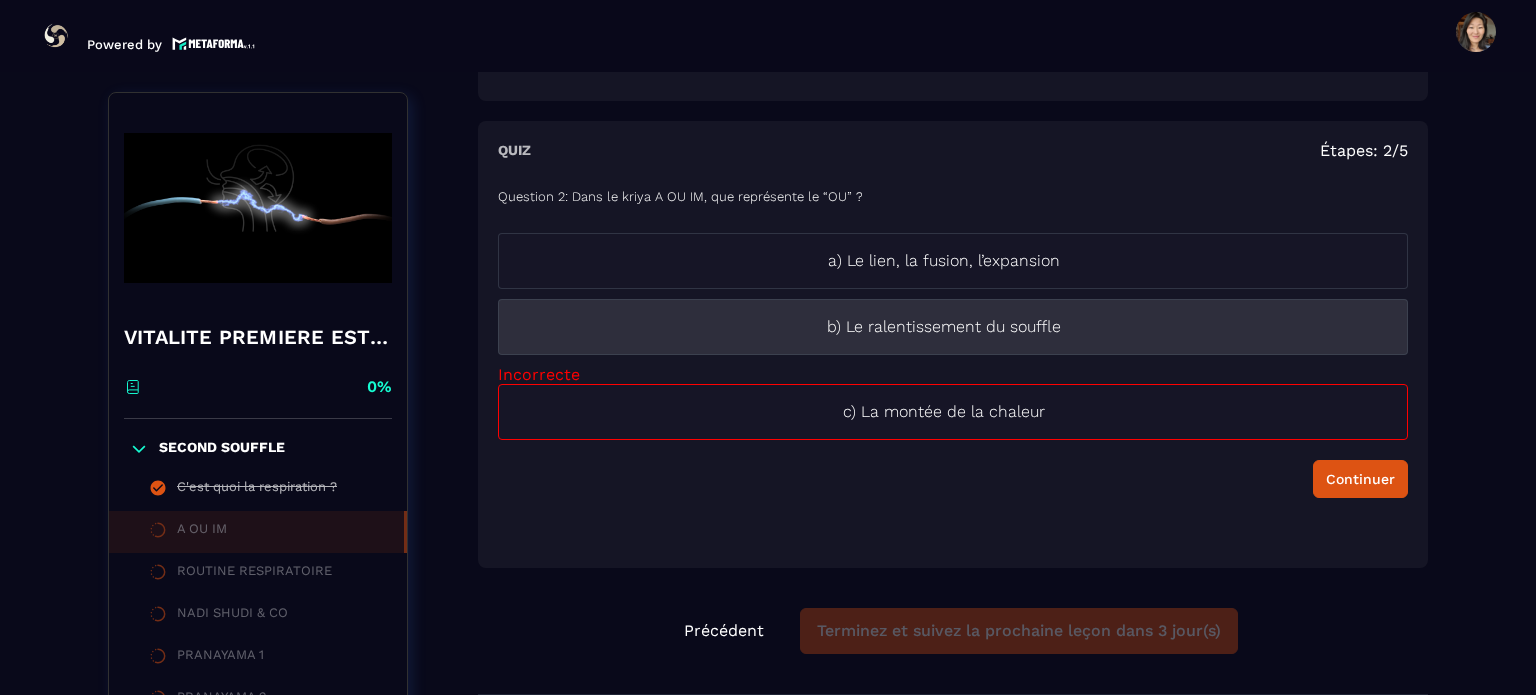 click on "b) Le ralentissement du souffle" at bounding box center [944, 327] 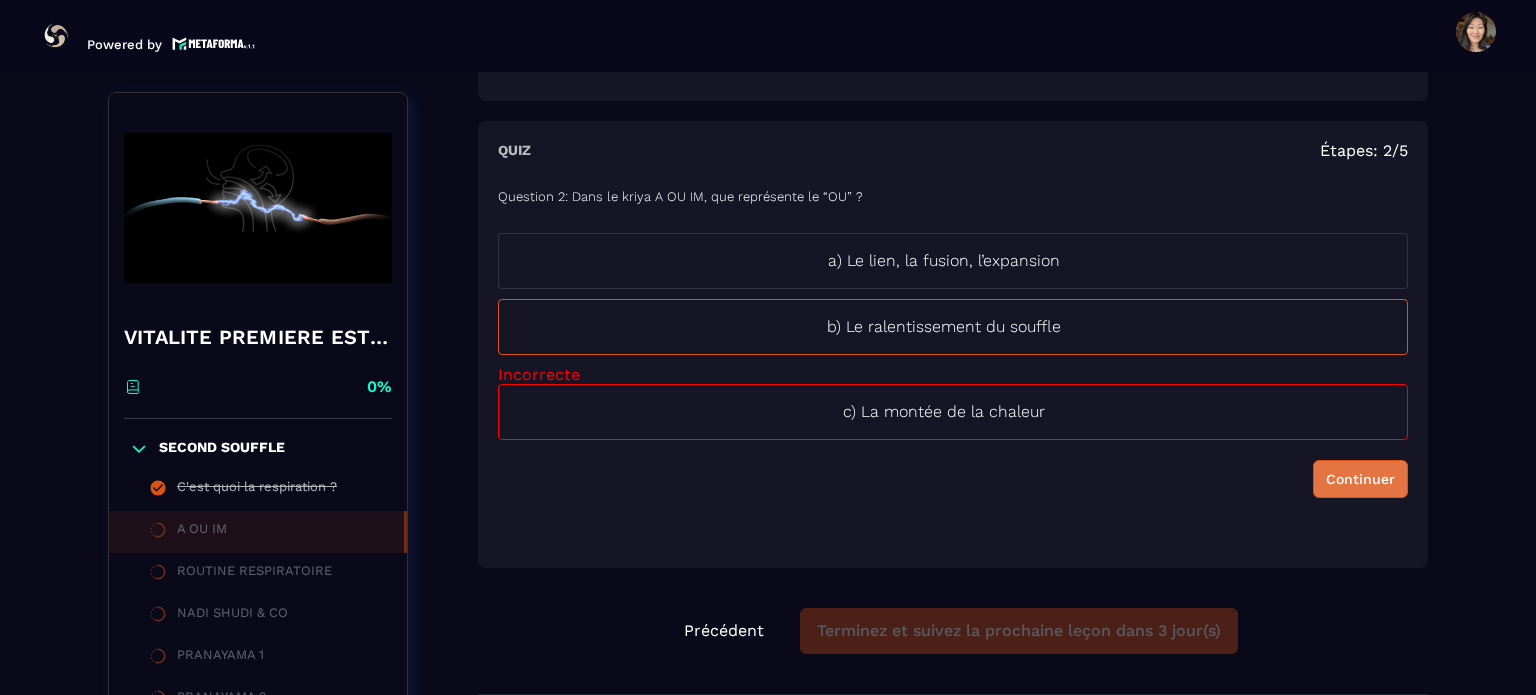 click on "Continuer" at bounding box center [1360, 479] 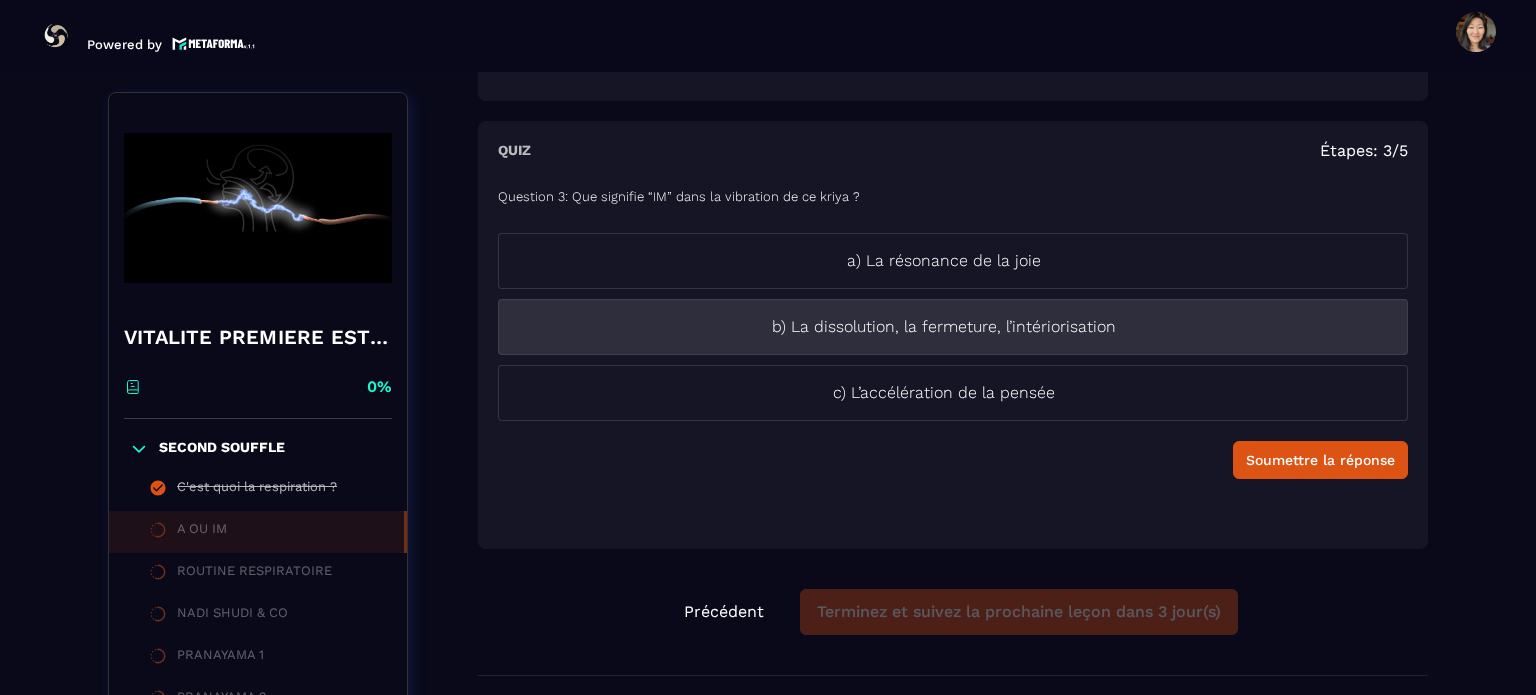 click on "b) La dissolution, la fermeture, l’intériorisation" at bounding box center [944, 327] 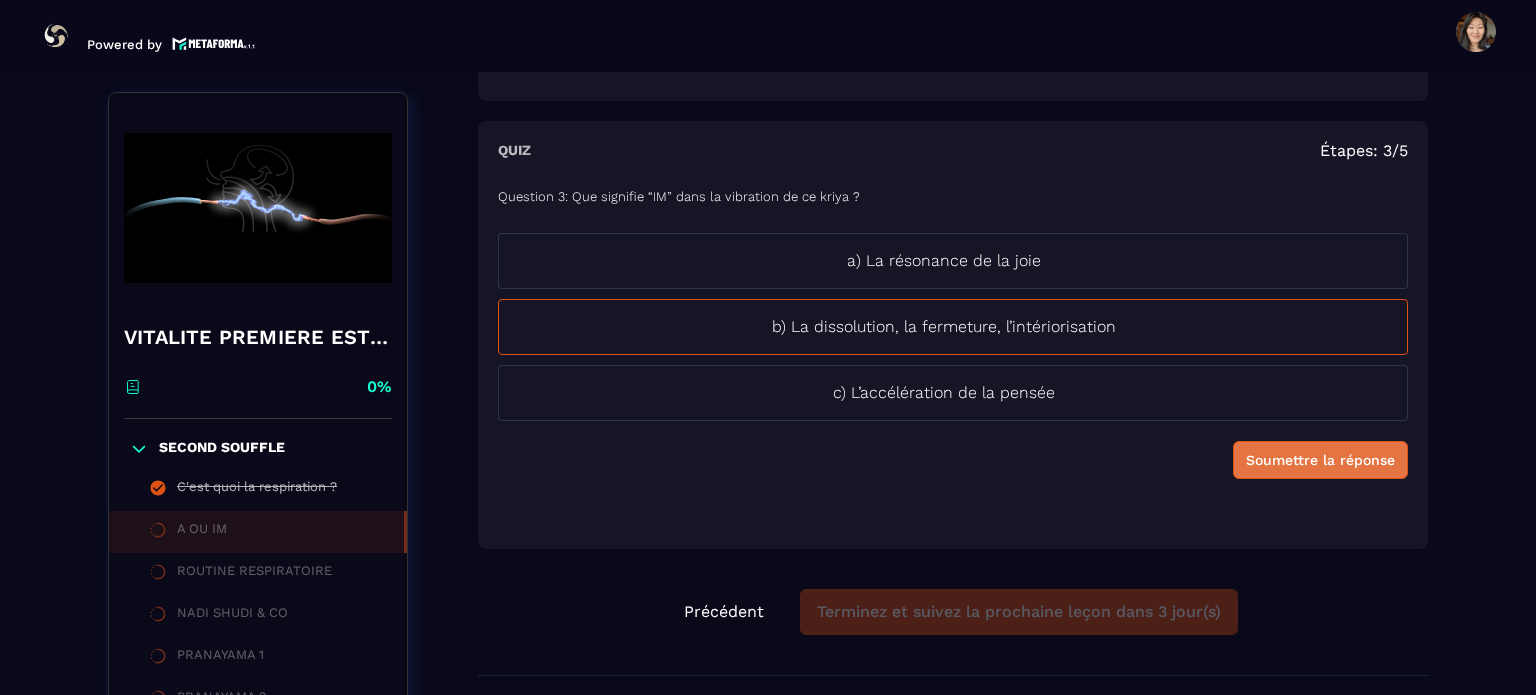 click on "Soumettre la réponse" at bounding box center [1320, 460] 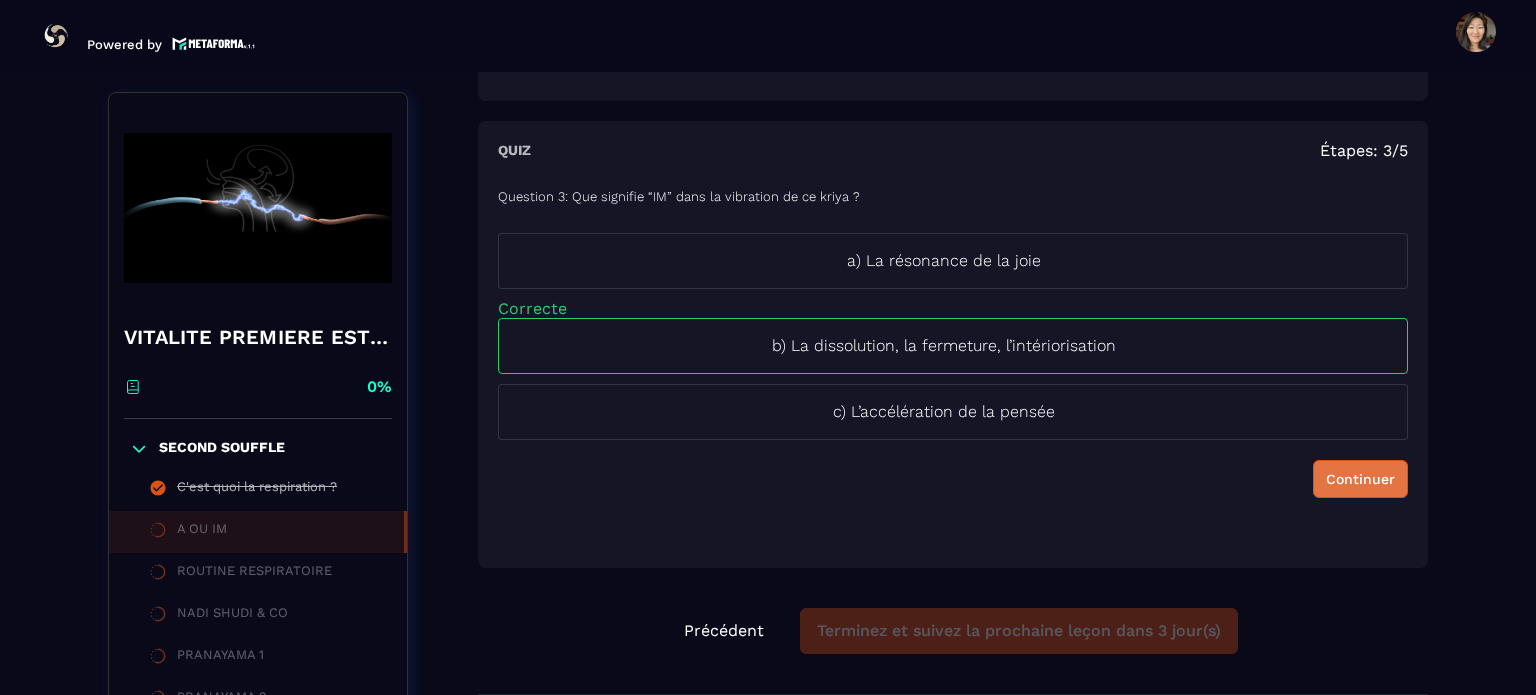 click on "Continuer" at bounding box center [1360, 479] 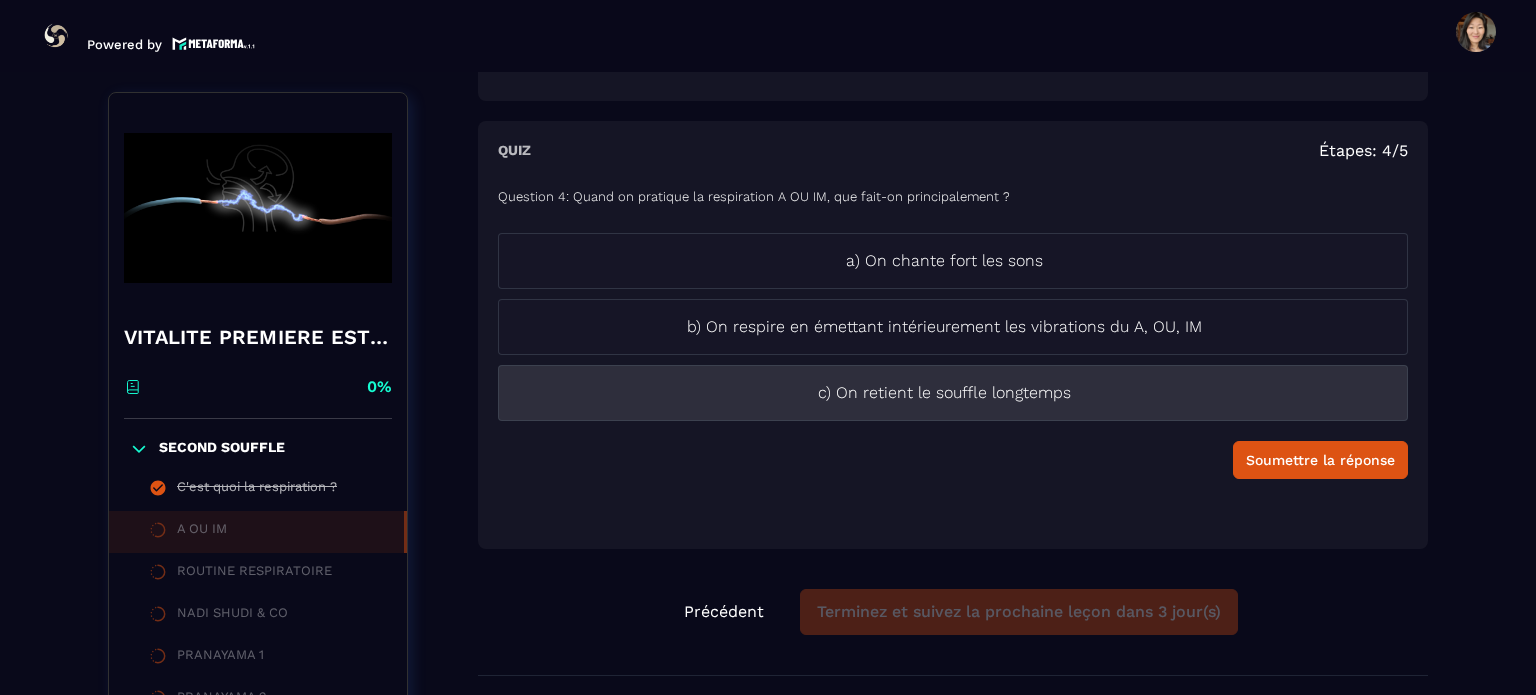 click on "c) On retient le souffle longtemps" at bounding box center [953, 393] 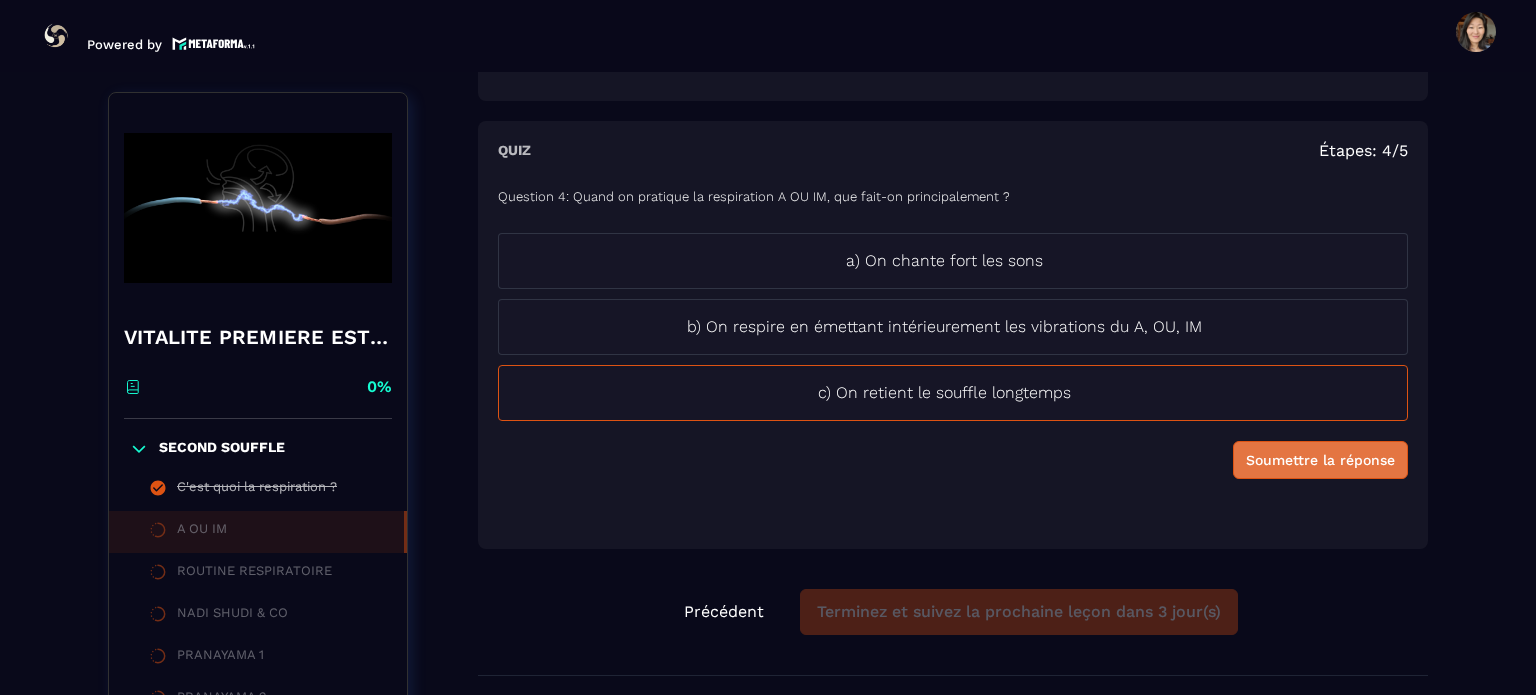 click on "Soumettre la réponse" at bounding box center (1320, 460) 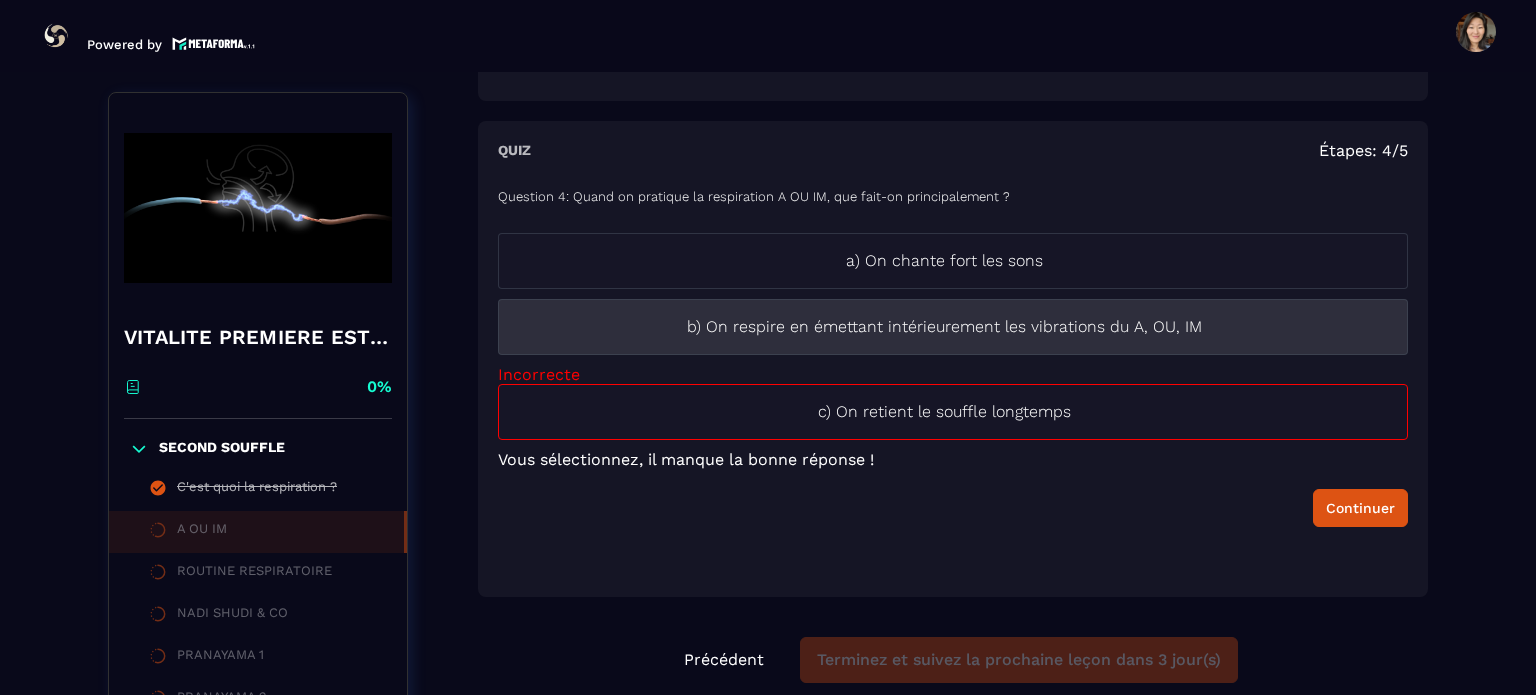 click on "b) On respire en émettant intérieurement les vibrations du A, OU, IM" at bounding box center [944, 327] 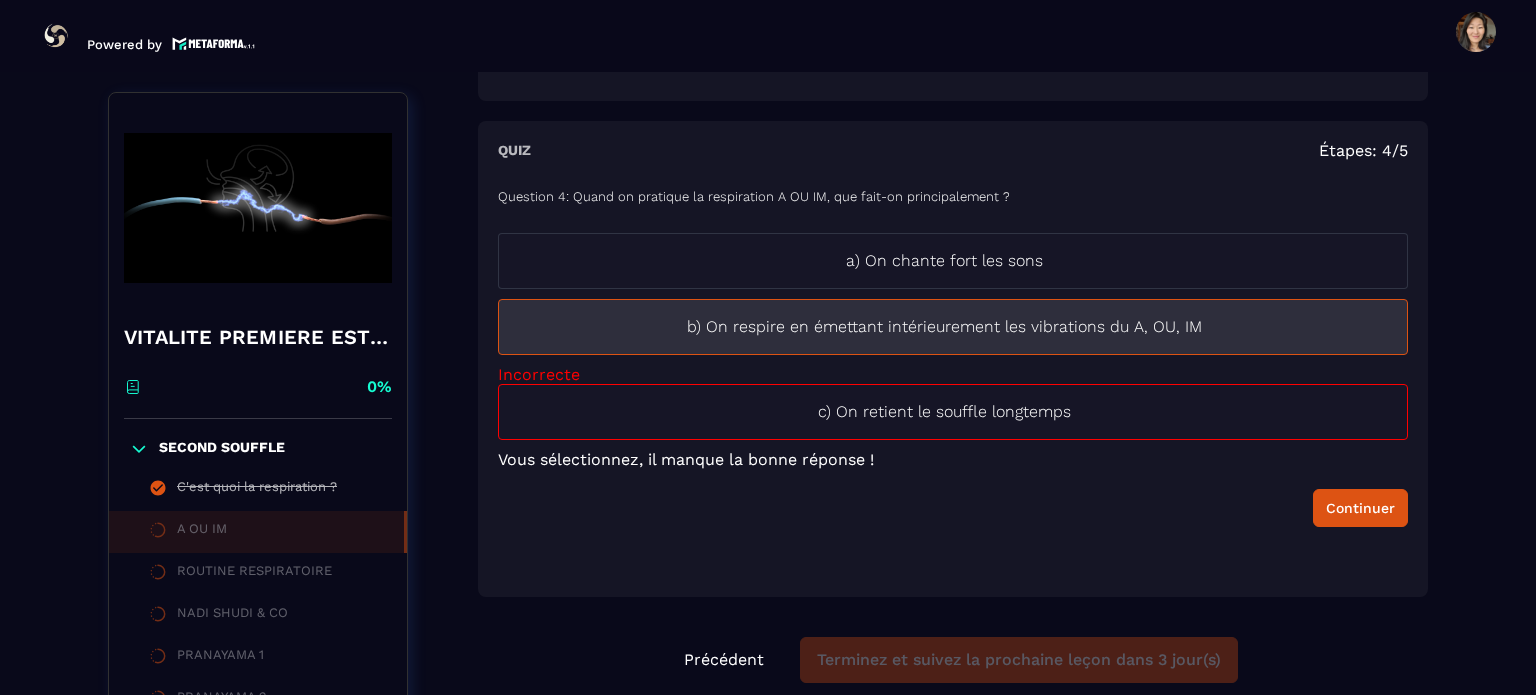 click on "b) On respire en émettant intérieurement les vibrations du A, OU, IM" at bounding box center (944, 327) 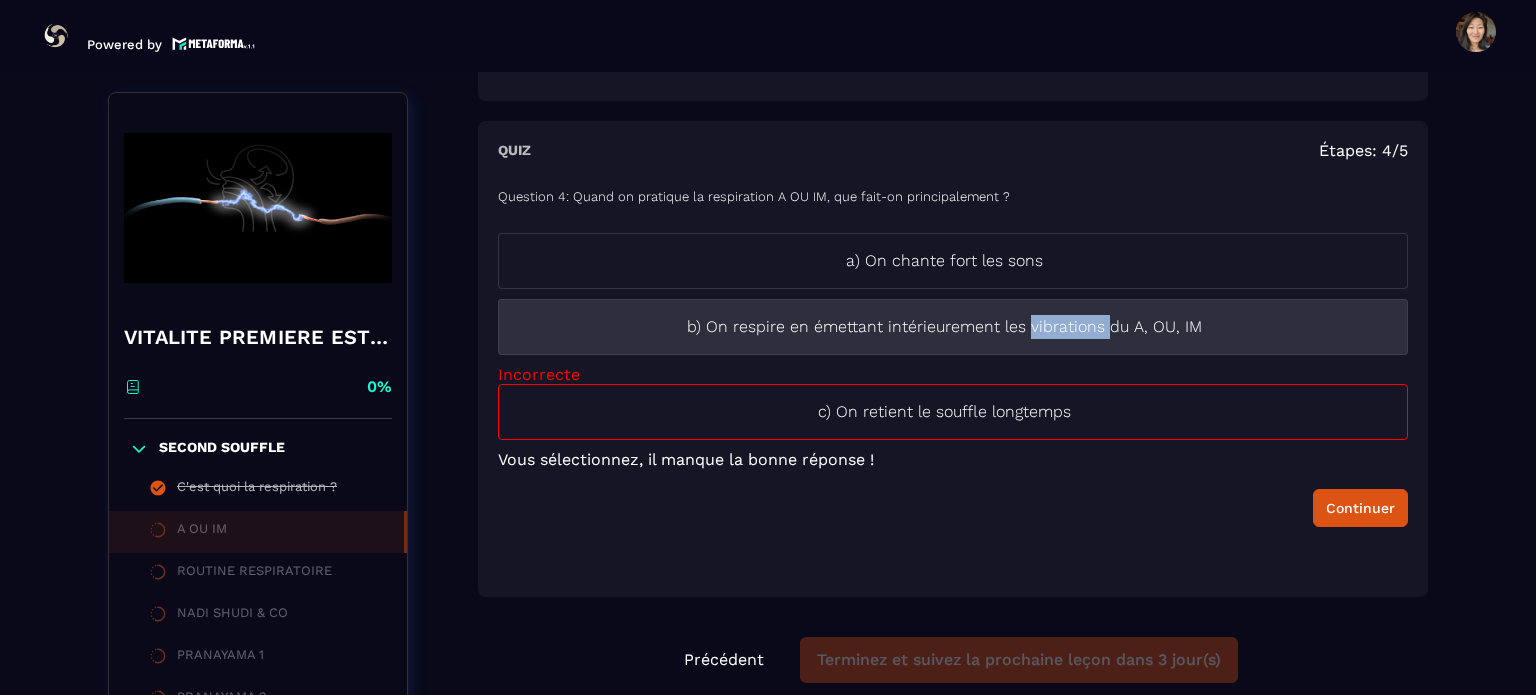 click on "b) On respire en émettant intérieurement les vibrations du A, OU, IM" at bounding box center [944, 327] 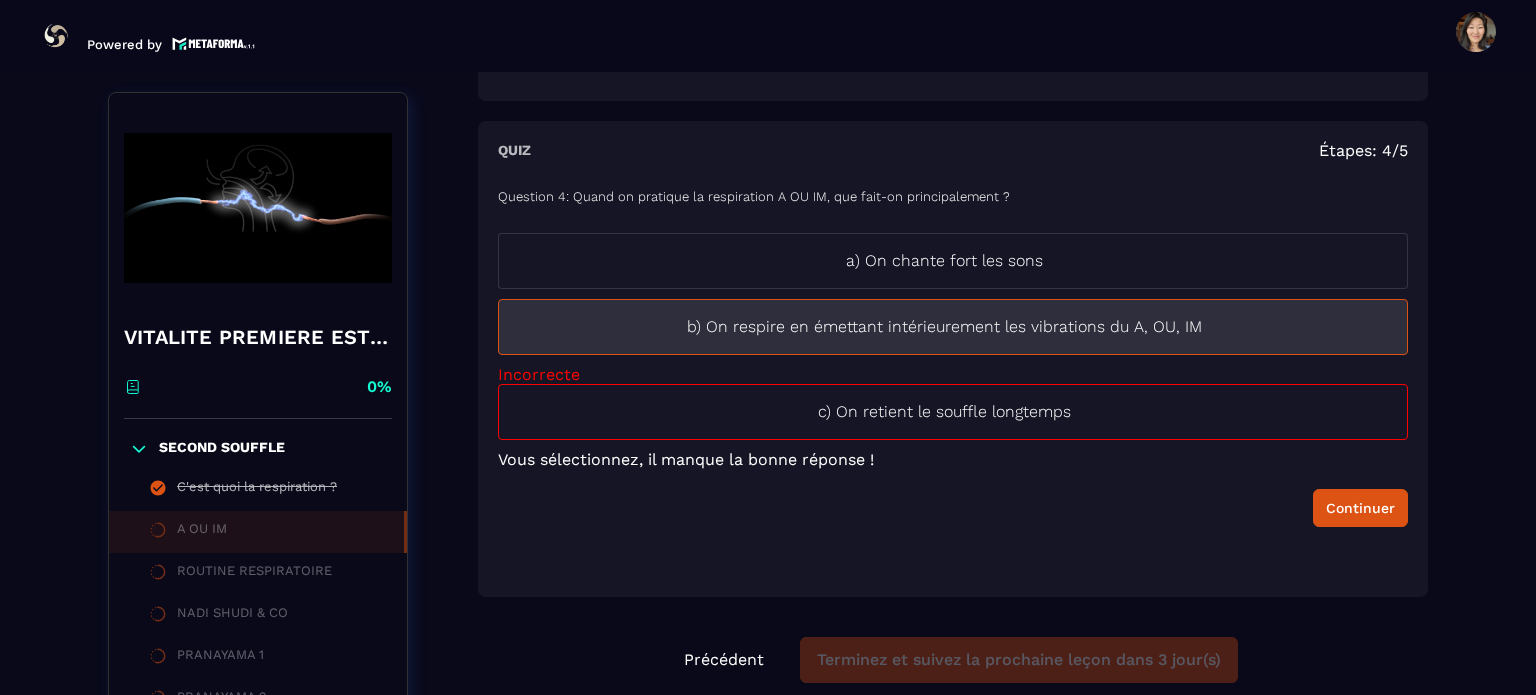 click on "b) On respire en émettant intérieurement les vibrations du A, OU, IM" at bounding box center (953, 327) 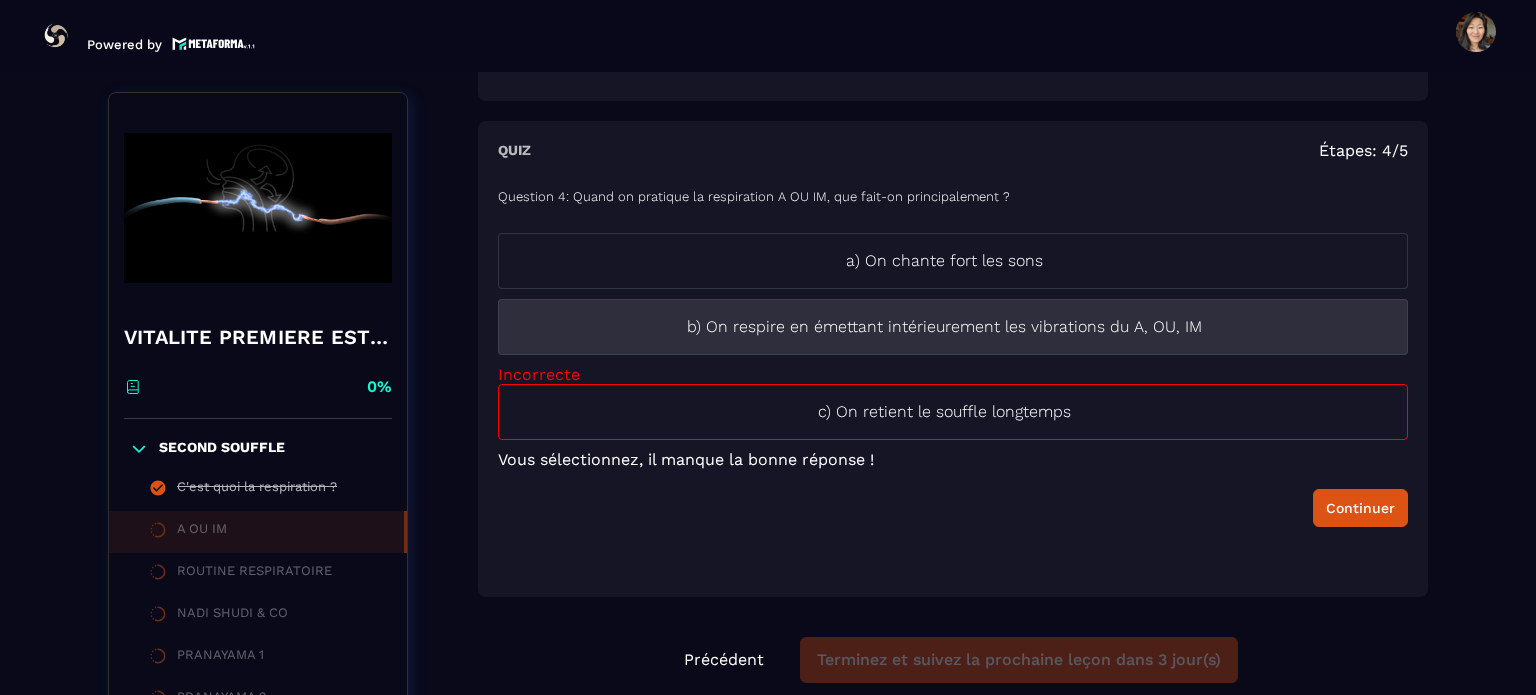 click on "b) On respire en émettant intérieurement les vibrations du A, OU, IM" at bounding box center (944, 327) 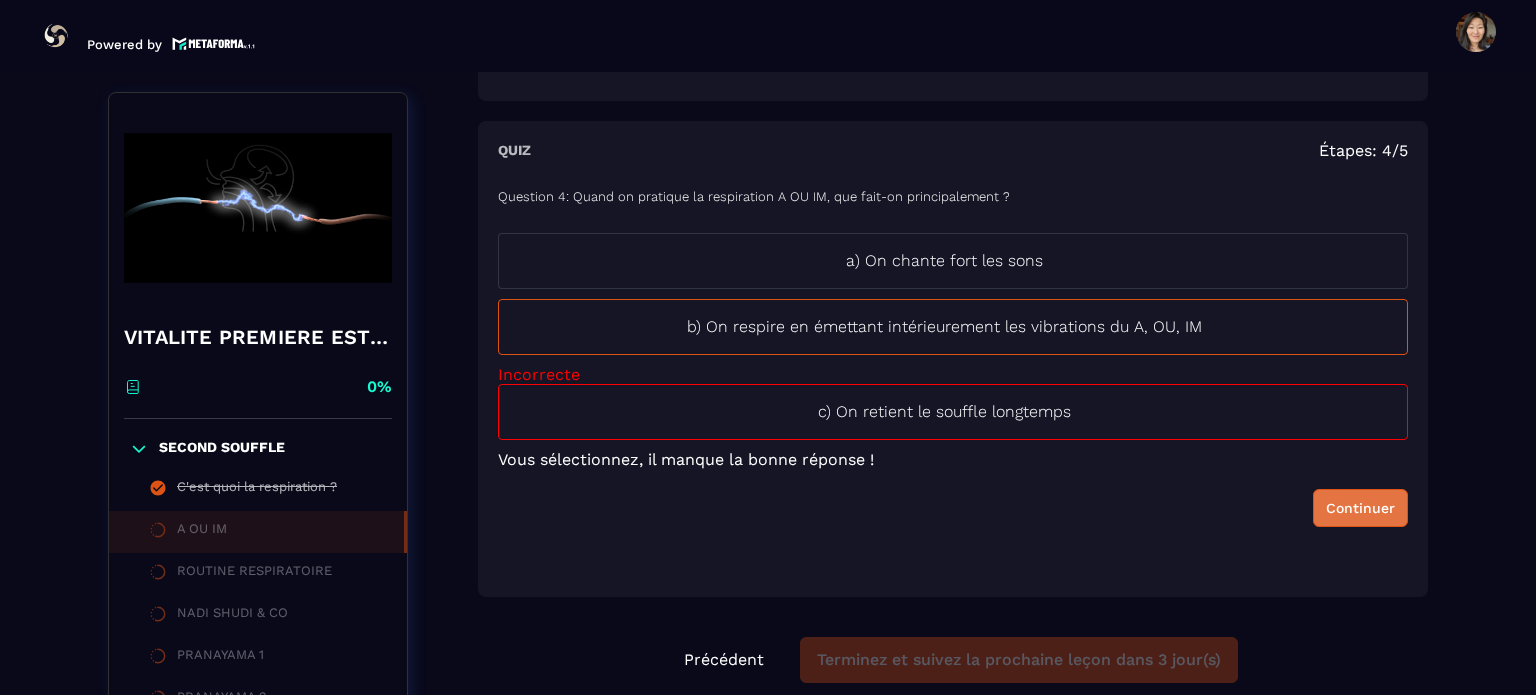 click on "Continuer" at bounding box center (1360, 508) 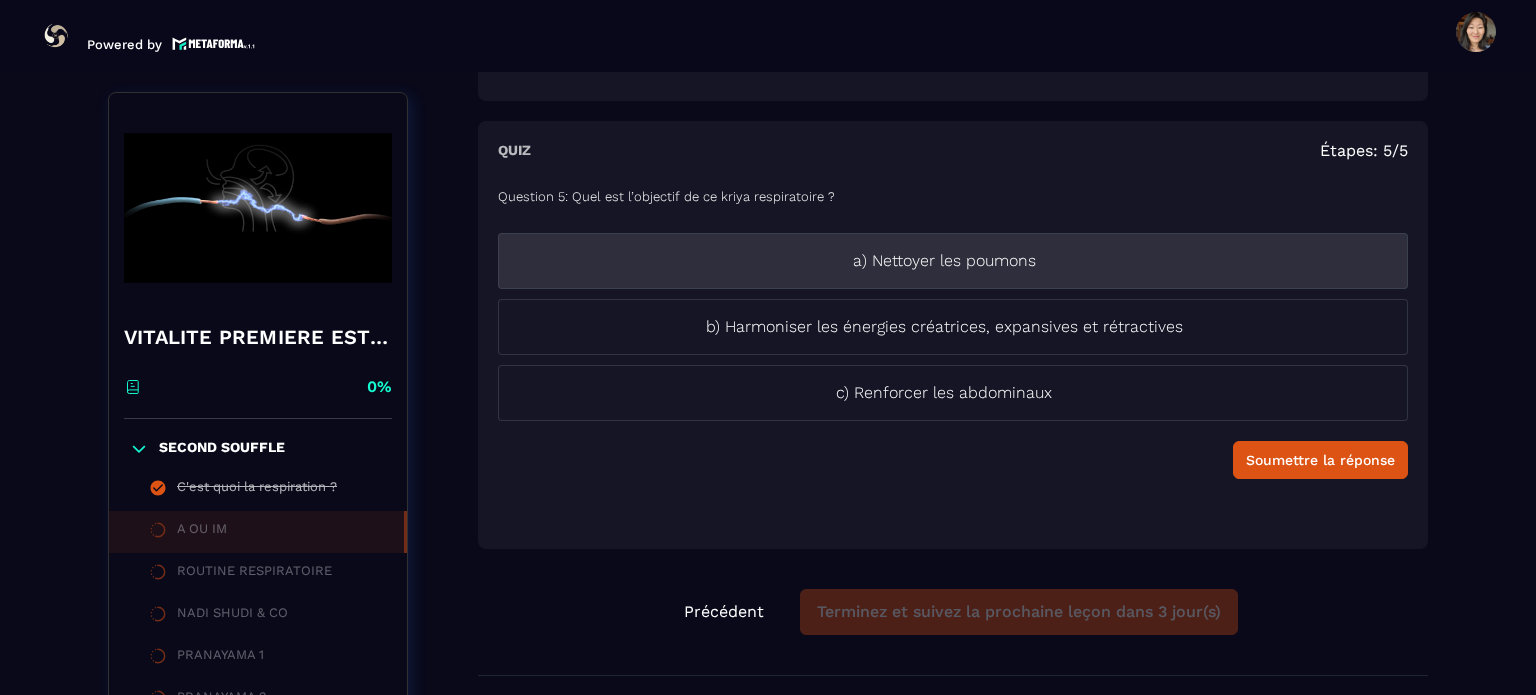 click on "a) Nettoyer les poumons" at bounding box center [944, 261] 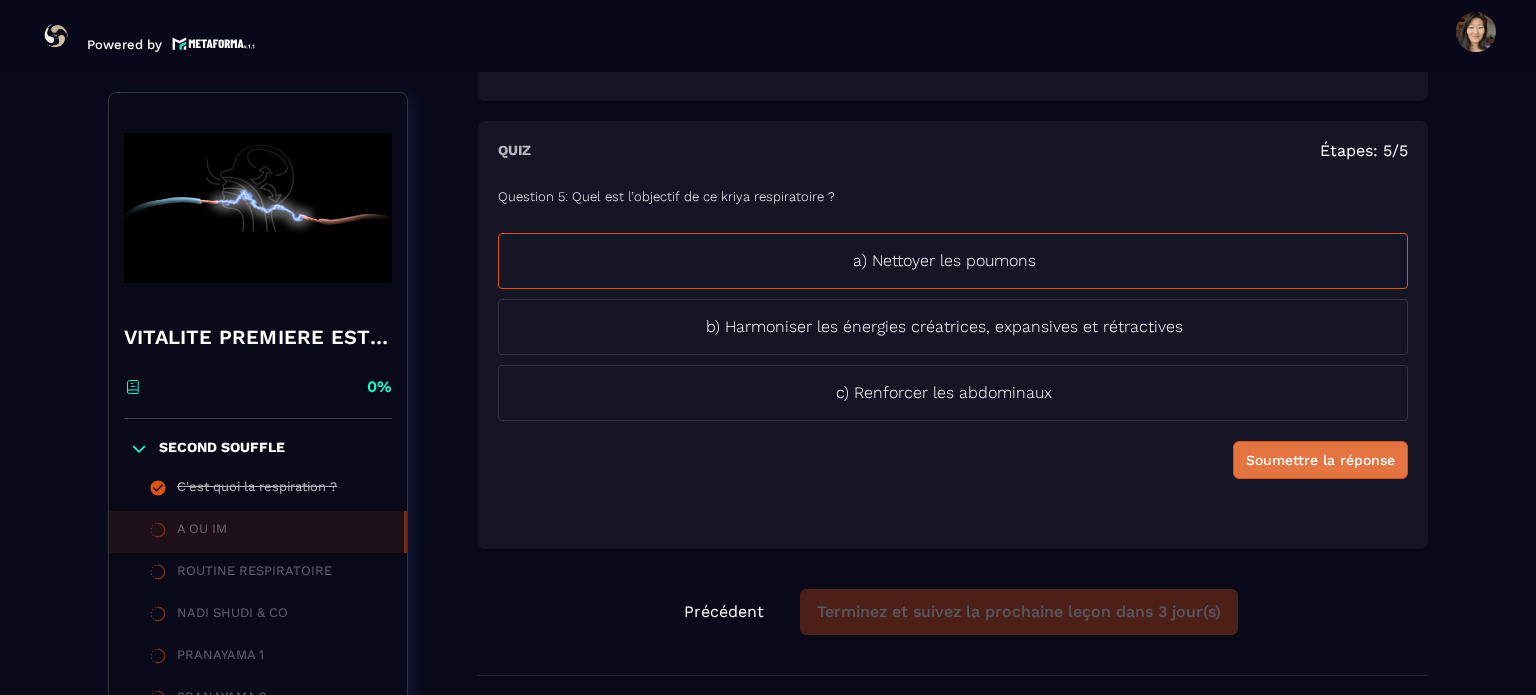 click on "Soumettre la réponse" at bounding box center [1320, 460] 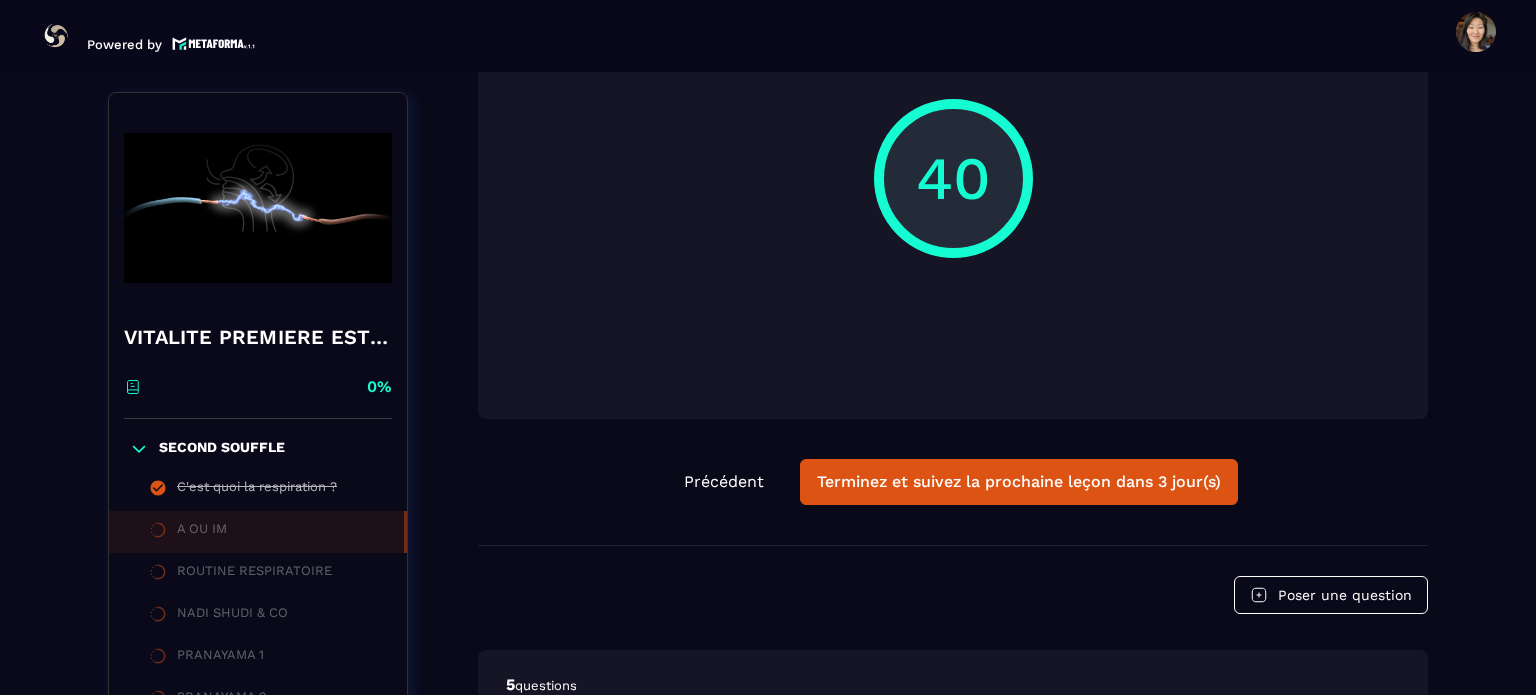 scroll, scrollTop: 1708, scrollLeft: 0, axis: vertical 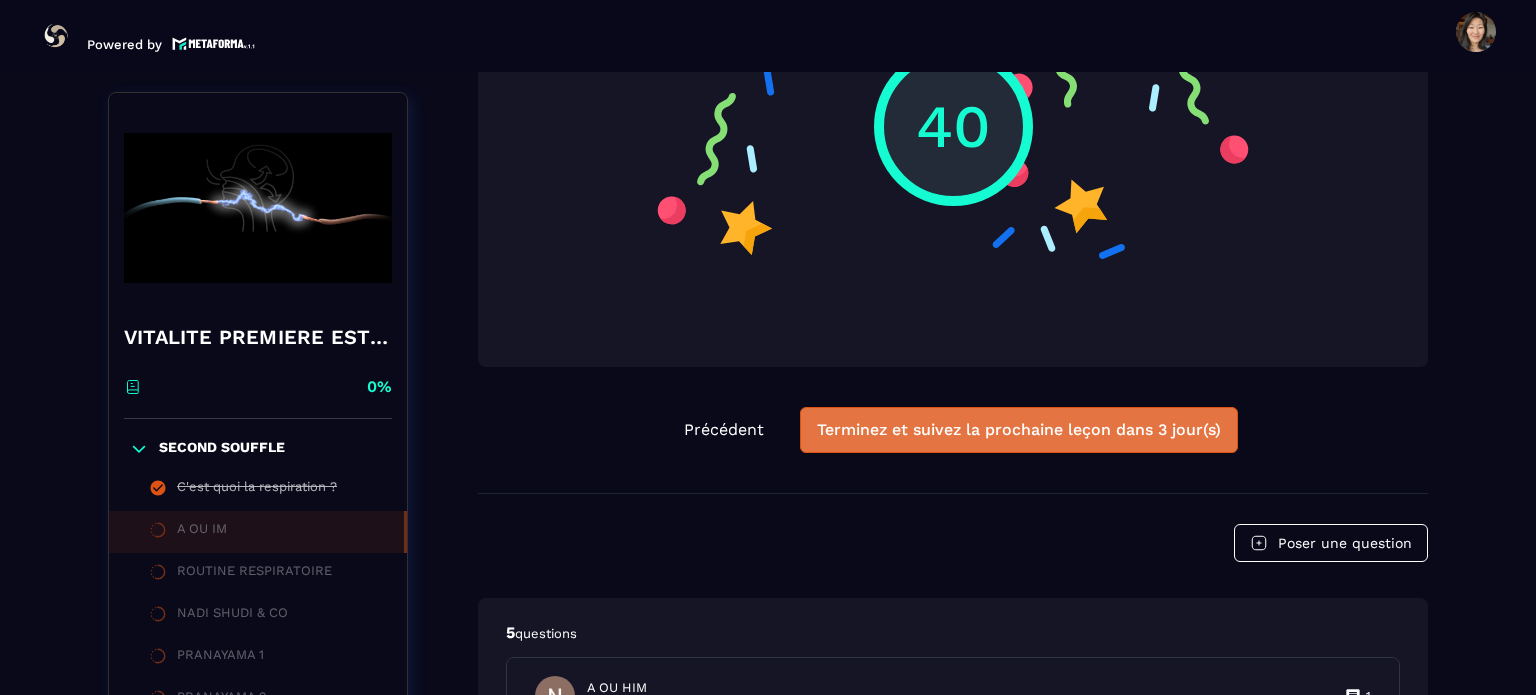 click on "Terminez et suivez la prochaine leçon dans 3 jour(s)" at bounding box center (1019, 430) 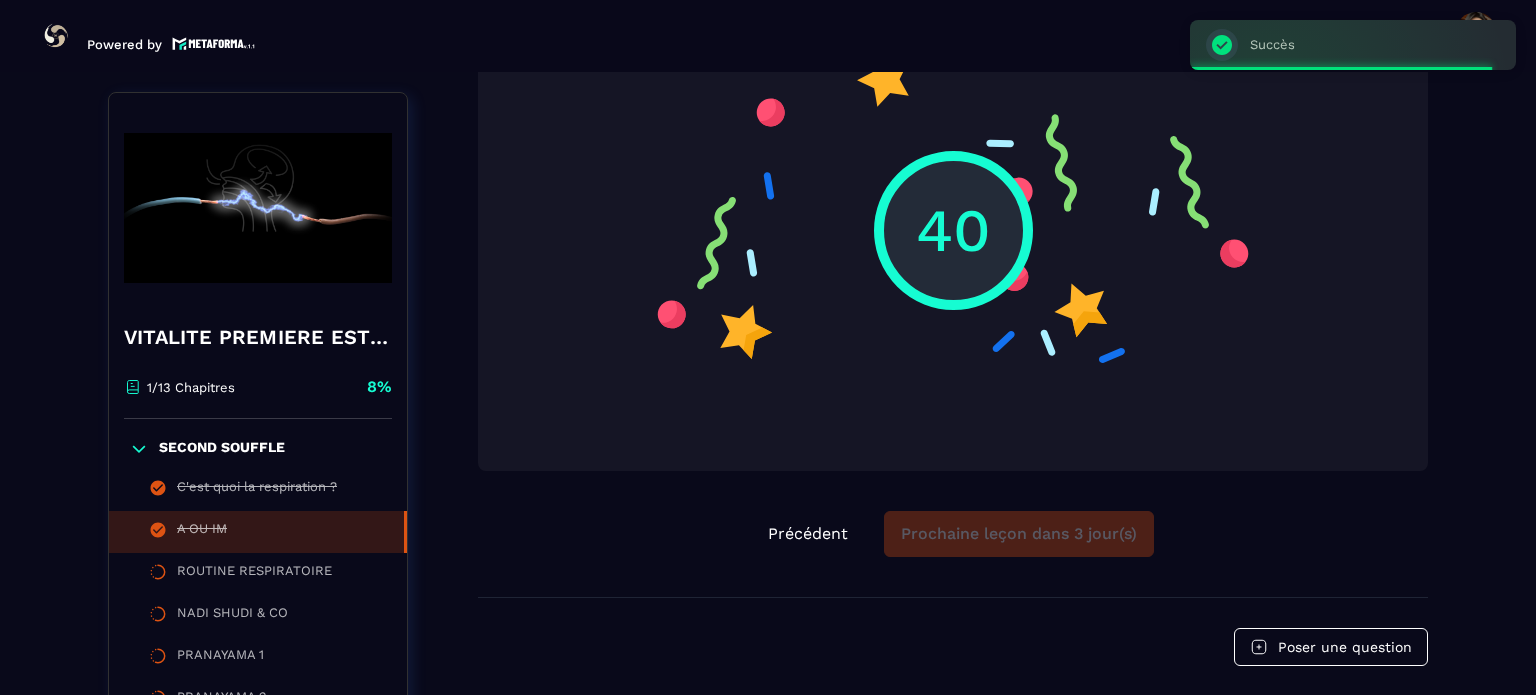 scroll, scrollTop: 1608, scrollLeft: 0, axis: vertical 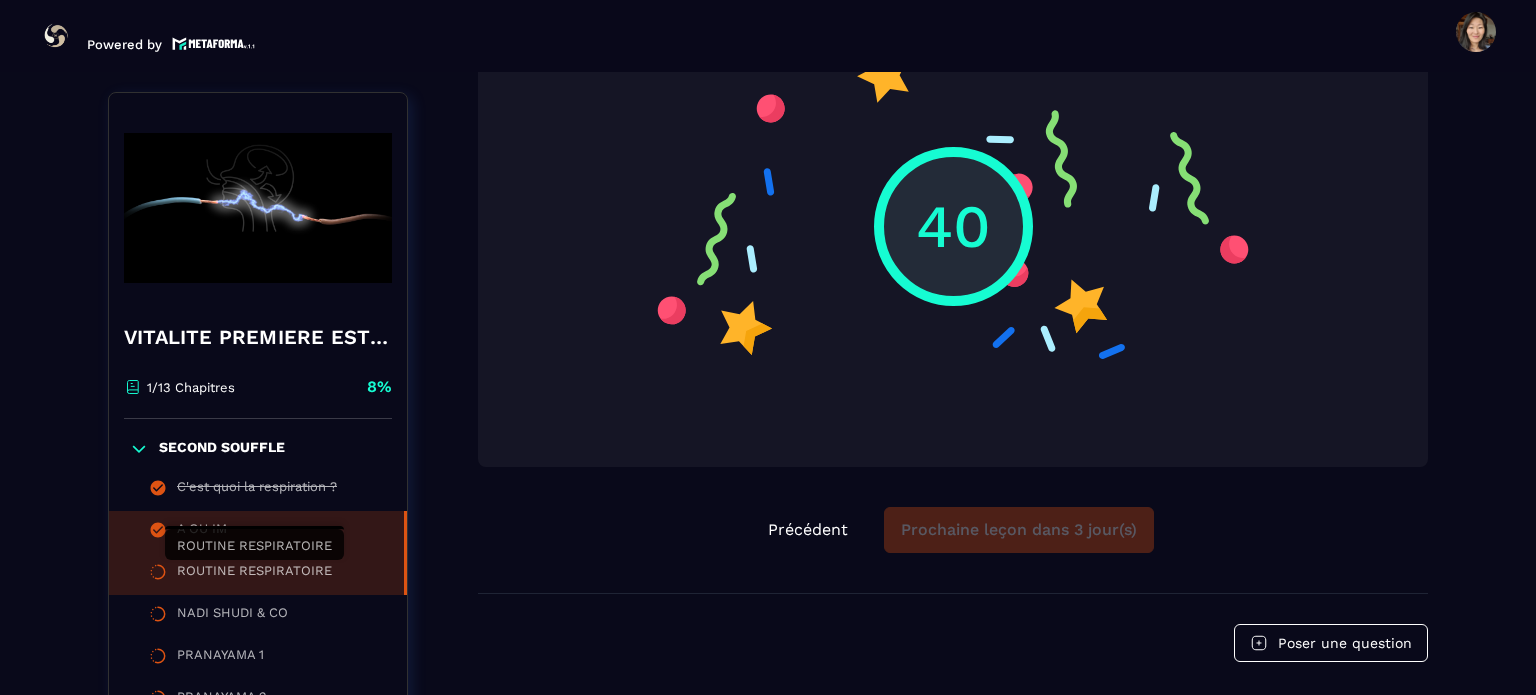 click on "ROUTINE RESPIRATOIRE" at bounding box center [254, 574] 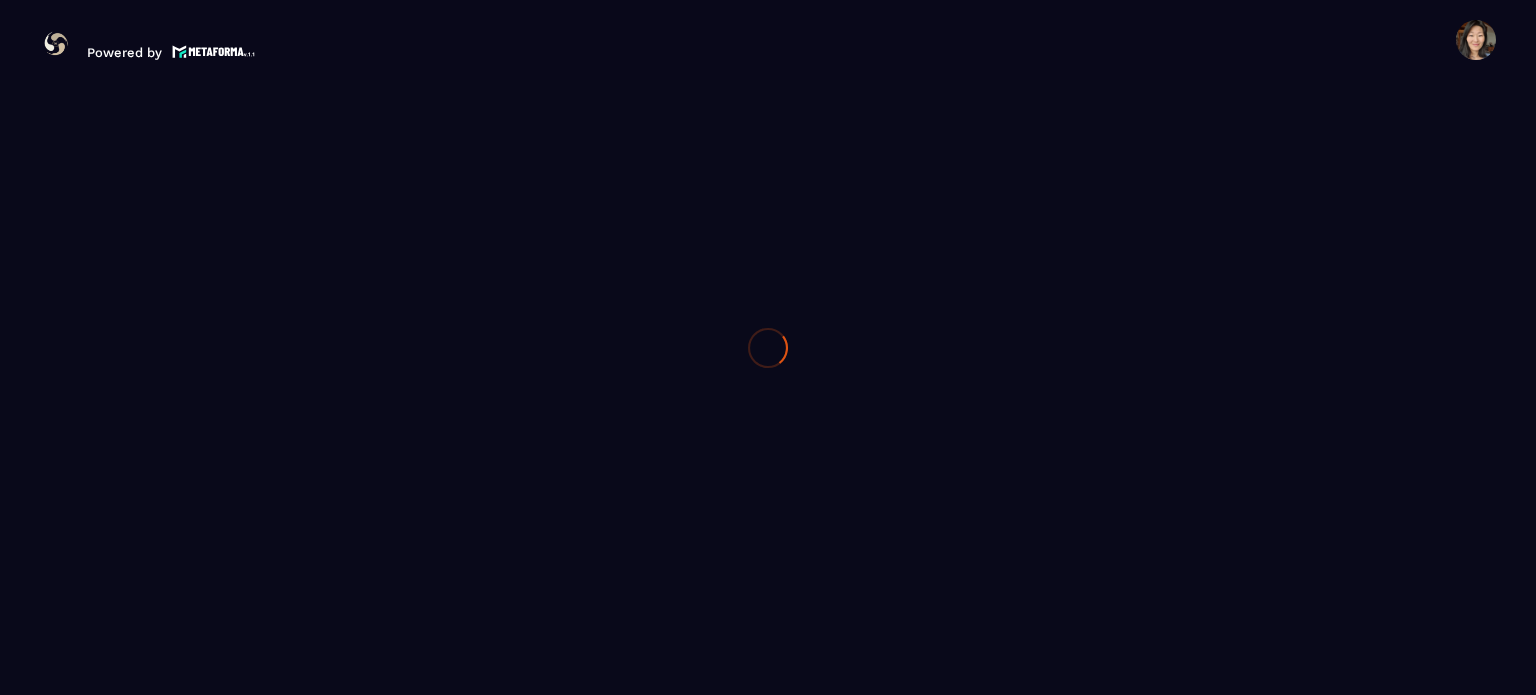 scroll, scrollTop: 0, scrollLeft: 0, axis: both 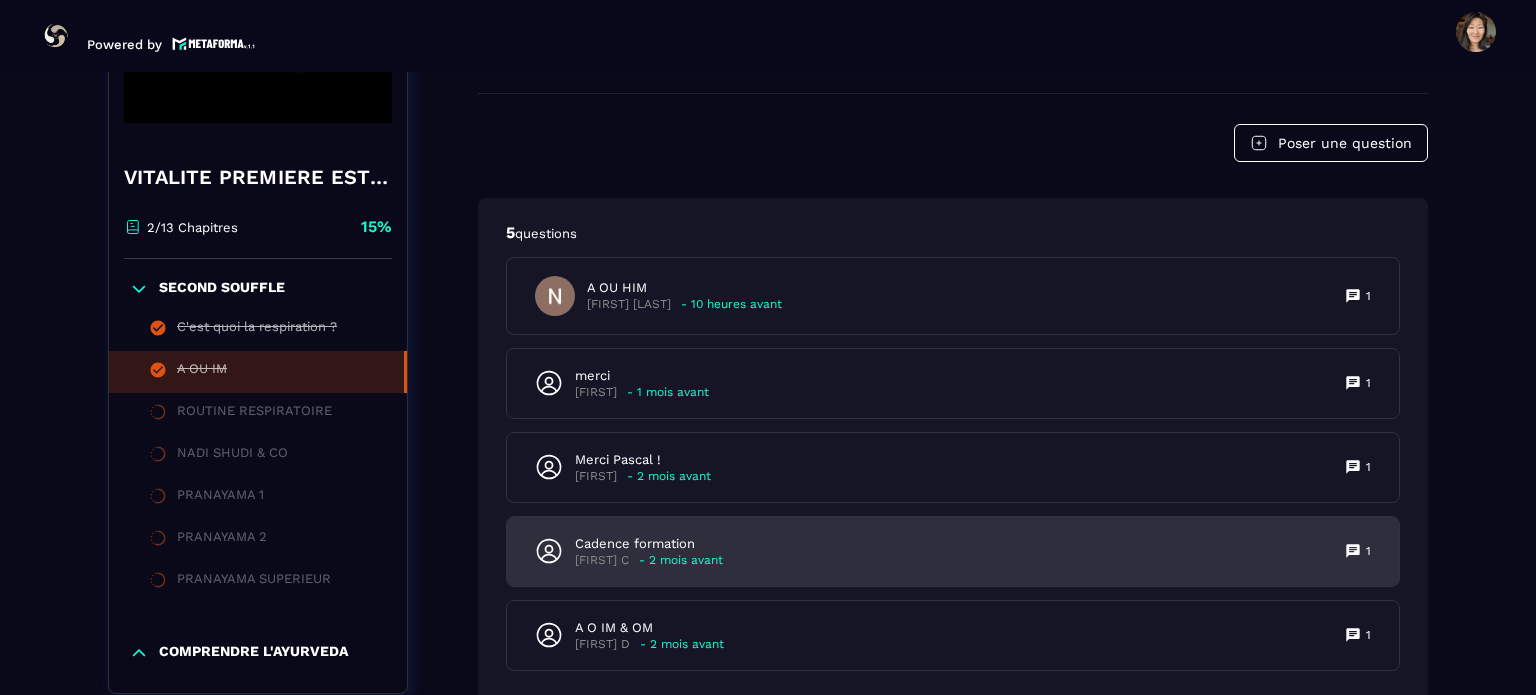 click on "Cadence formation Patrice C - [TIME] avant 1" at bounding box center [953, 551] 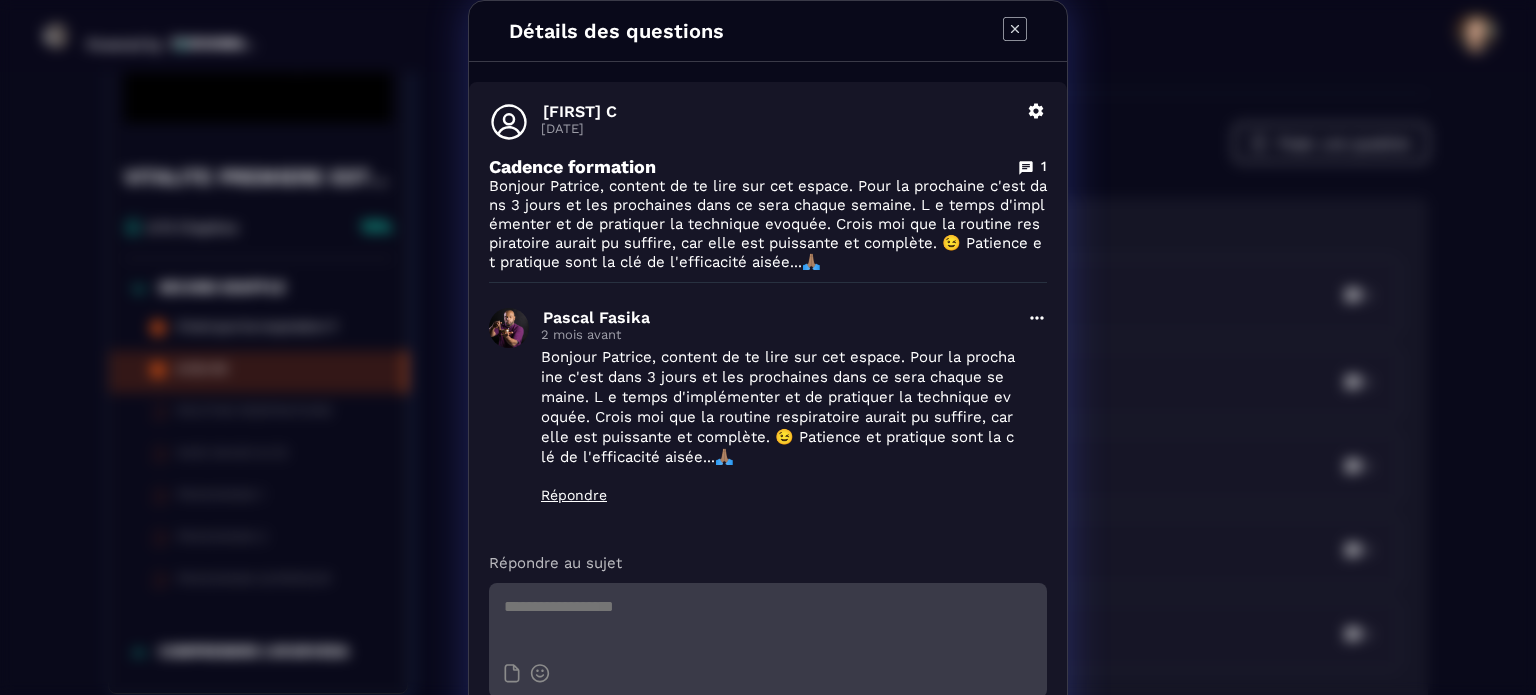 click 